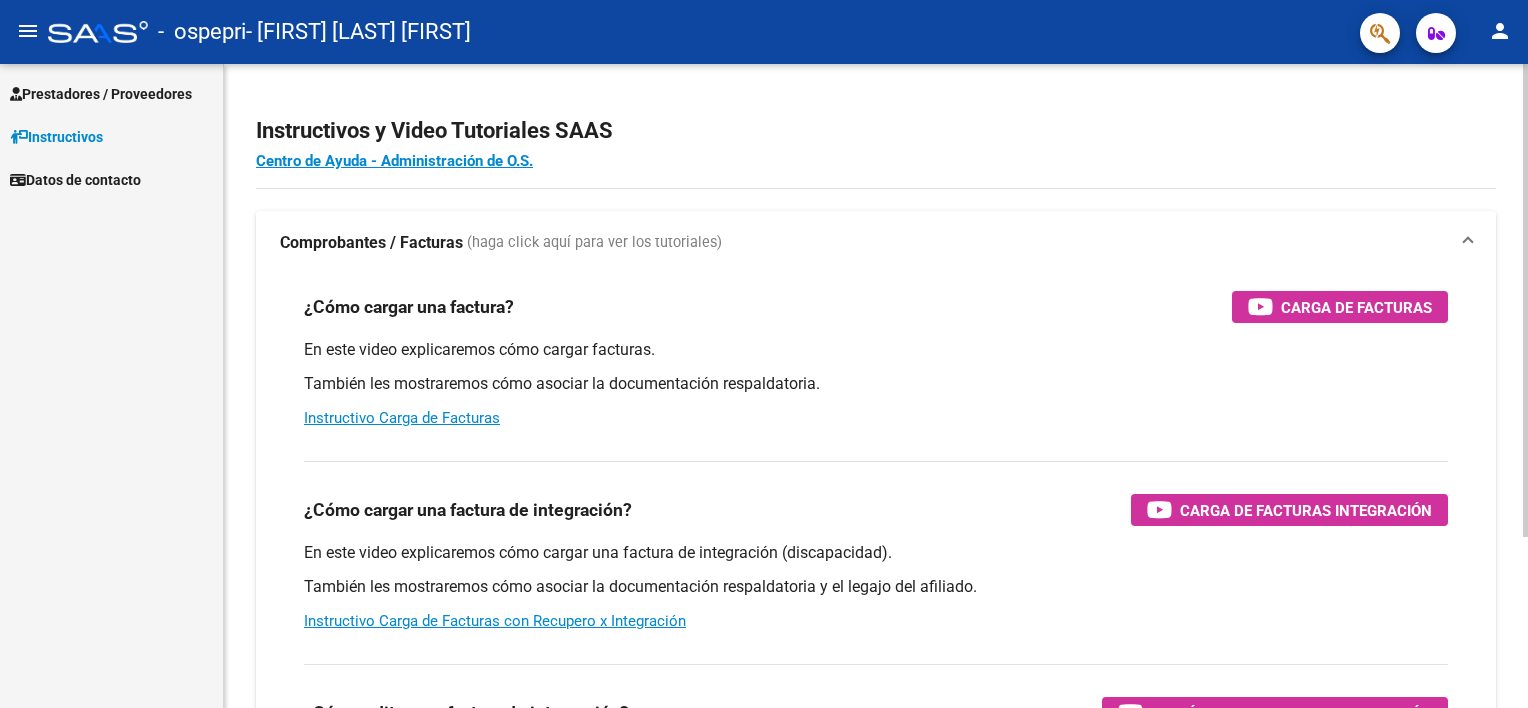 scroll, scrollTop: 0, scrollLeft: 0, axis: both 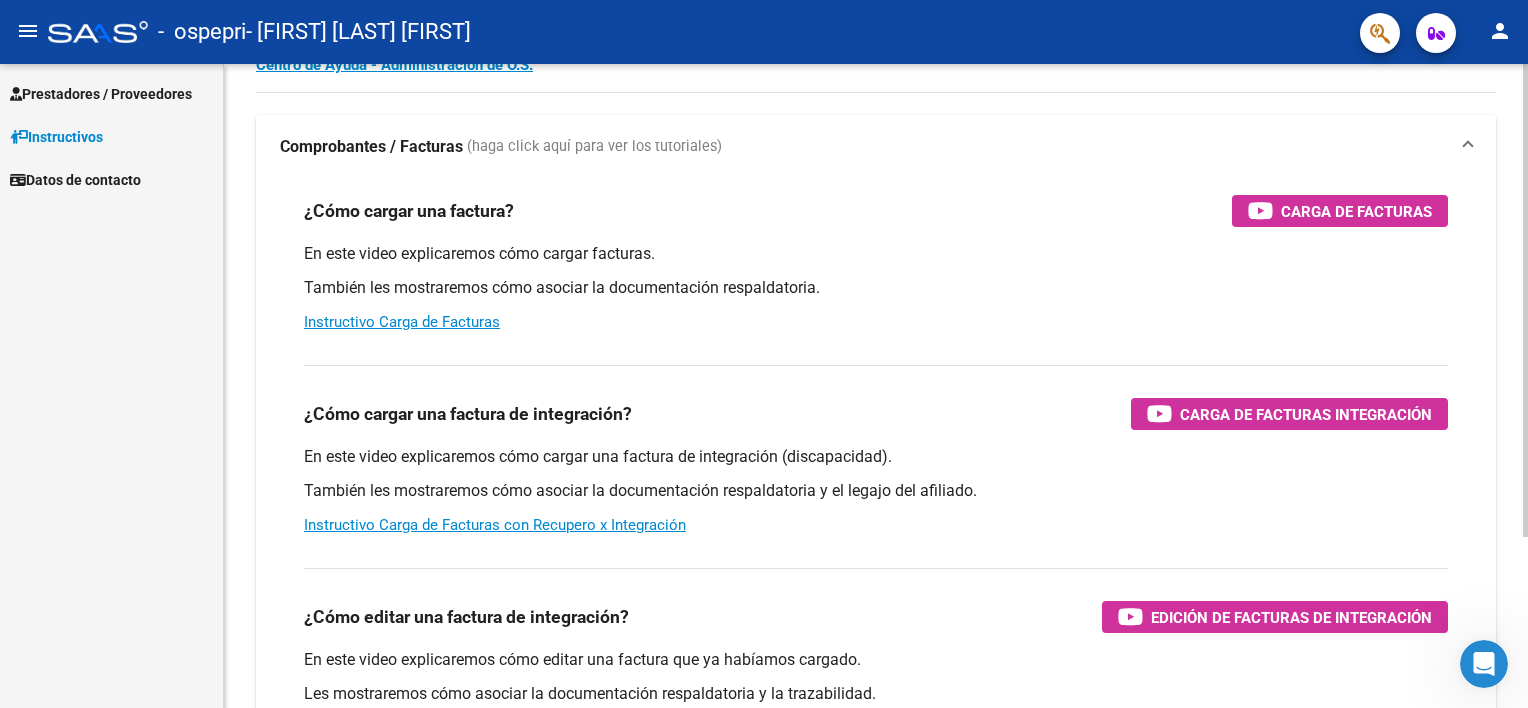 click on "menu - ospepri - [FIRST] [LAST] [FIRST] person Prestadores / Proveedores Facturas - Listado/Carga Facturas - Documentación Pagos x Transferencia Auditorías - Listado Auditorías - Comentarios Auditorías - Cambios Área Prestadores - Listado Instructivos Datos de contacto Instructivos y Video Tutoriales SAAS Centro de Ayuda - Administración de O.S. Comprobantes / Facturas (haga click aquí para ver los tutoriales) ¿Cómo cargar una factura? Carga de Facturas En este video explicaremos cómo cargar facturas. También les mostraremos cómo asociar la documentación respaldatoria. Instructivo Carga de Facturas ¿Cómo cargar una factura de integración? Carga de Facturas Integración En este video explicaremos cómo cargar una factura de integración (discapacidad). También les mostraremos cómo asociar la documentación respaldatoria y el legajo del afiliado. Instructivo Carga de Facturas con Recupero x Integración ¿Cómo editar una factura de integración?" at bounding box center (764, 354) 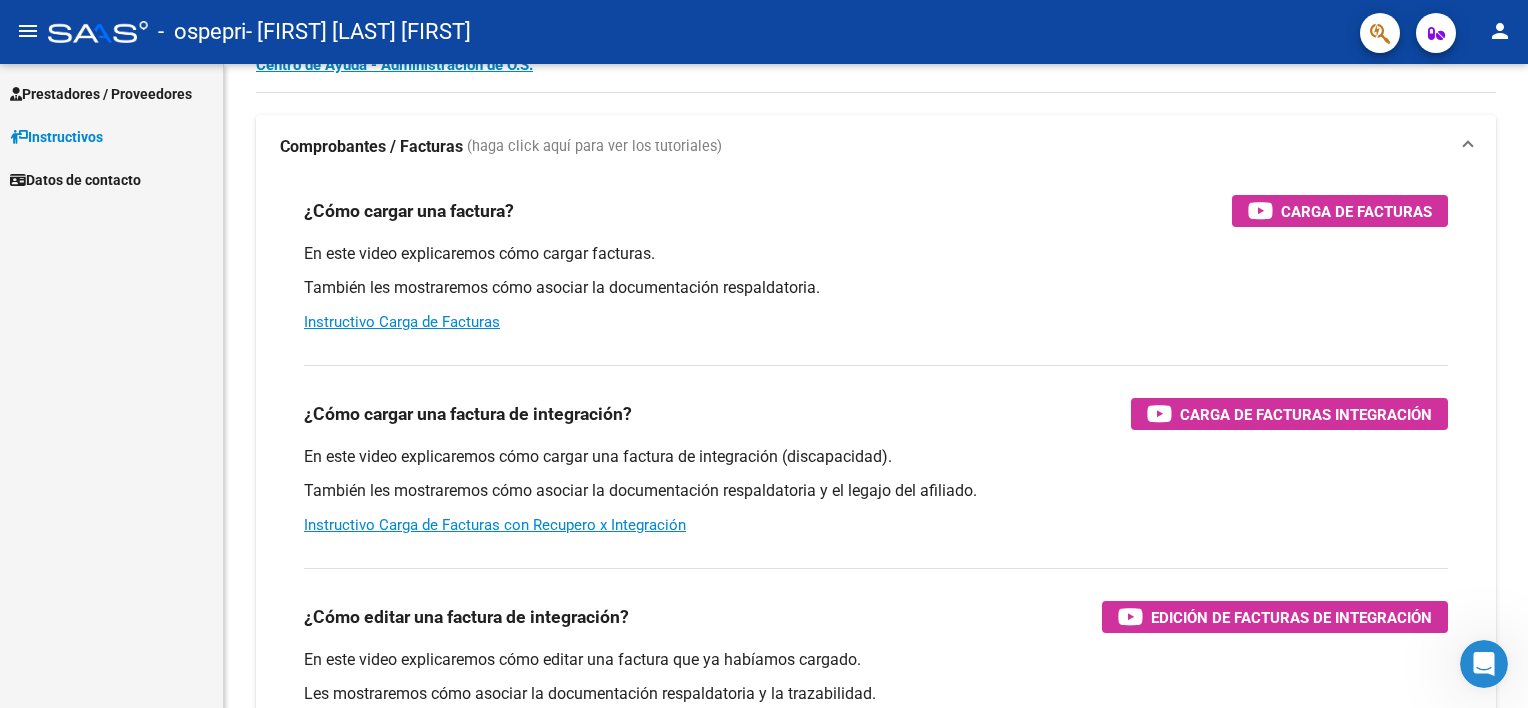 scroll, scrollTop: 0, scrollLeft: 0, axis: both 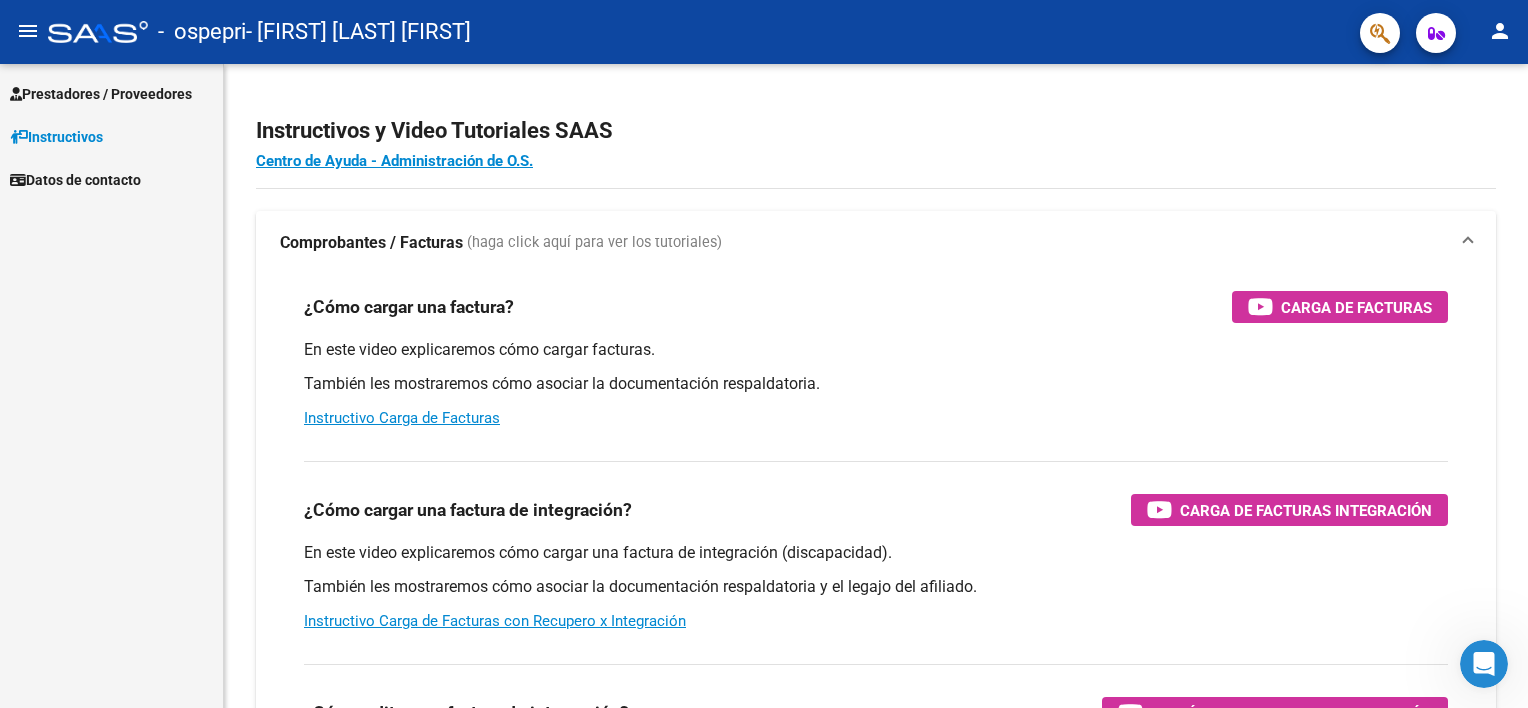 click on "Prestadores / Proveedores" at bounding box center (101, 94) 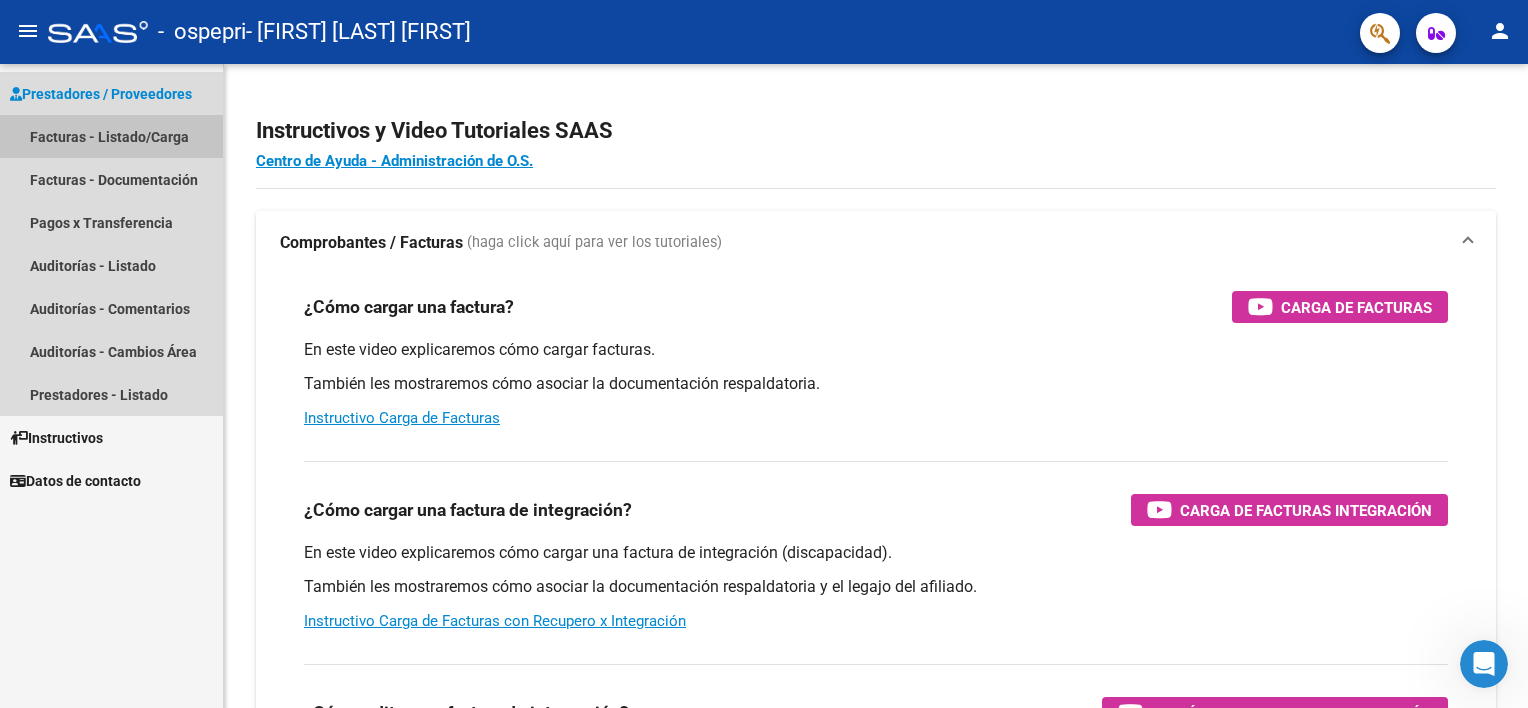 click on "Facturas - Listado/Carga" at bounding box center [111, 136] 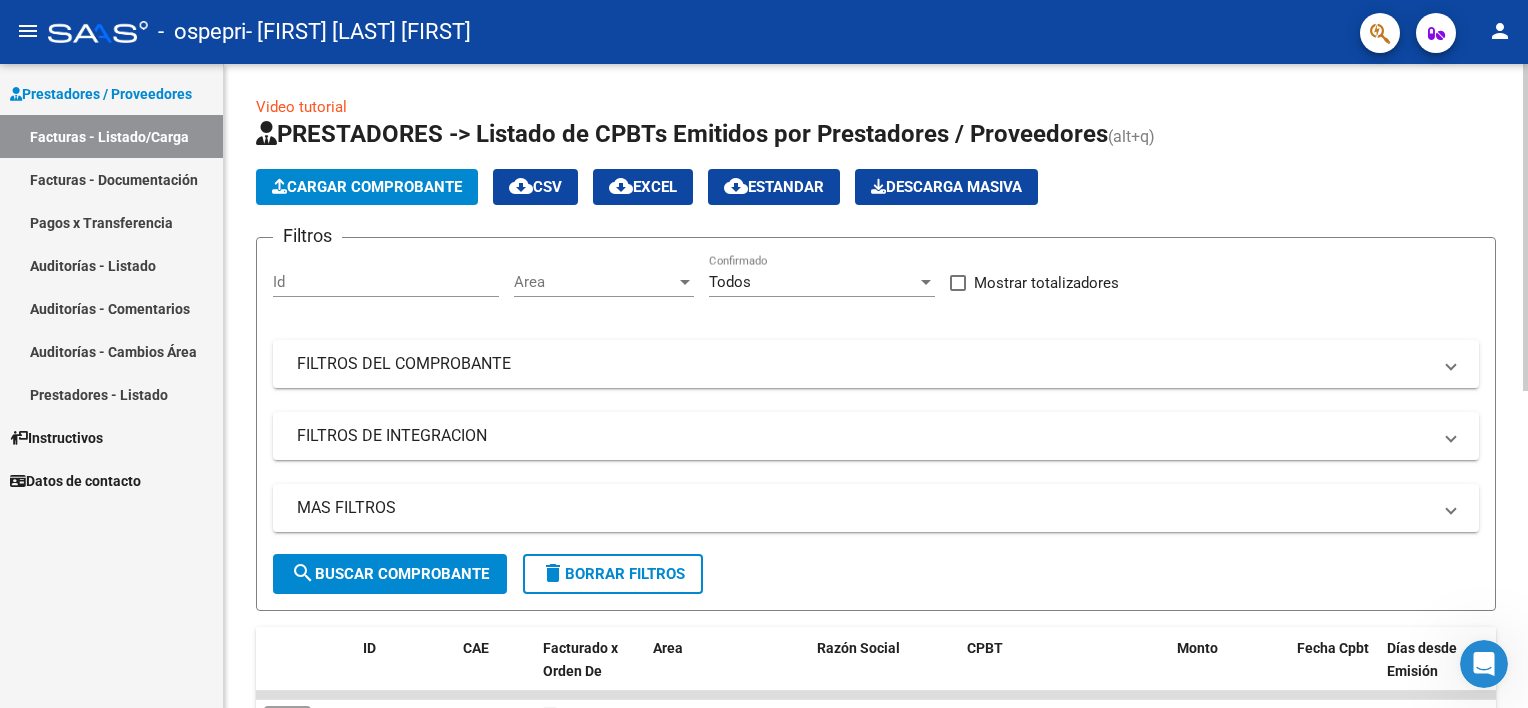 click on "Cargar Comprobante" 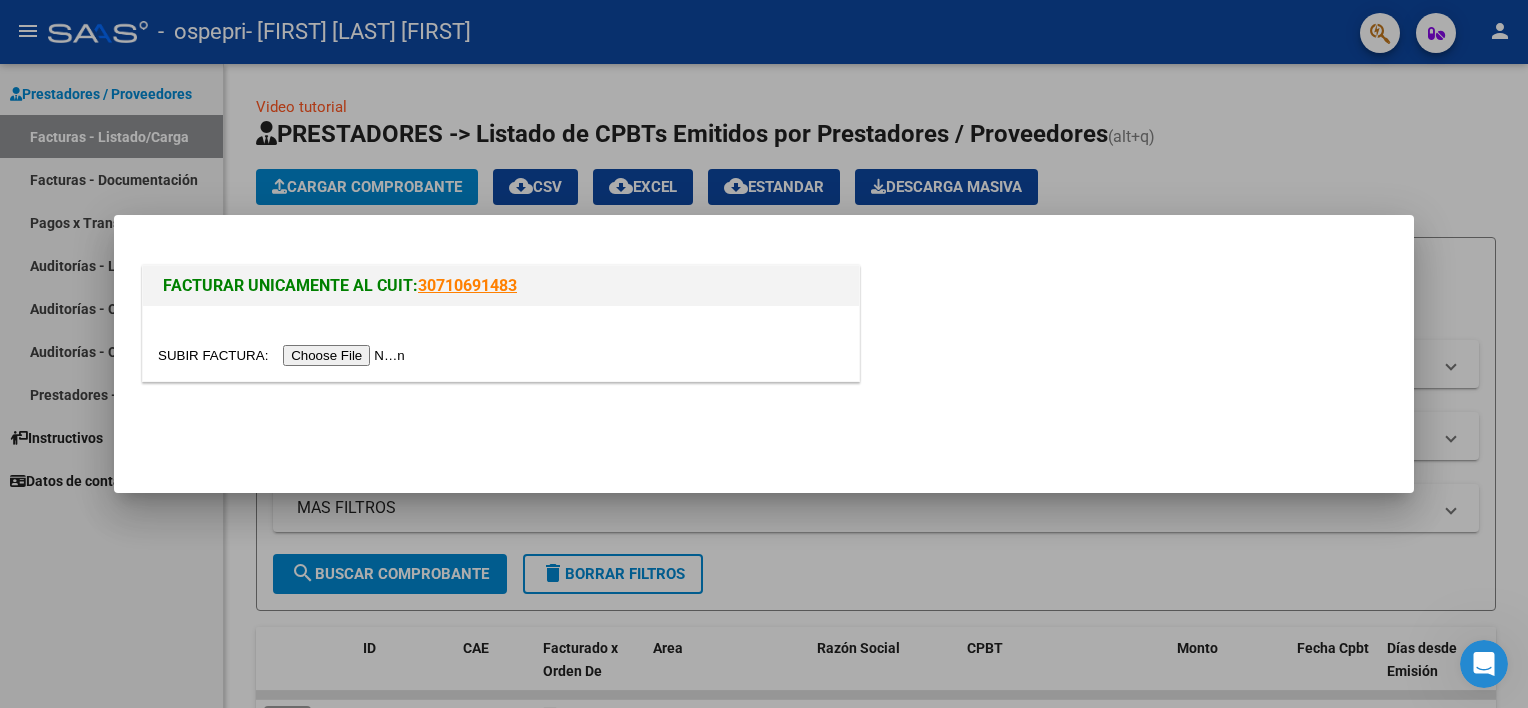 click at bounding box center [284, 355] 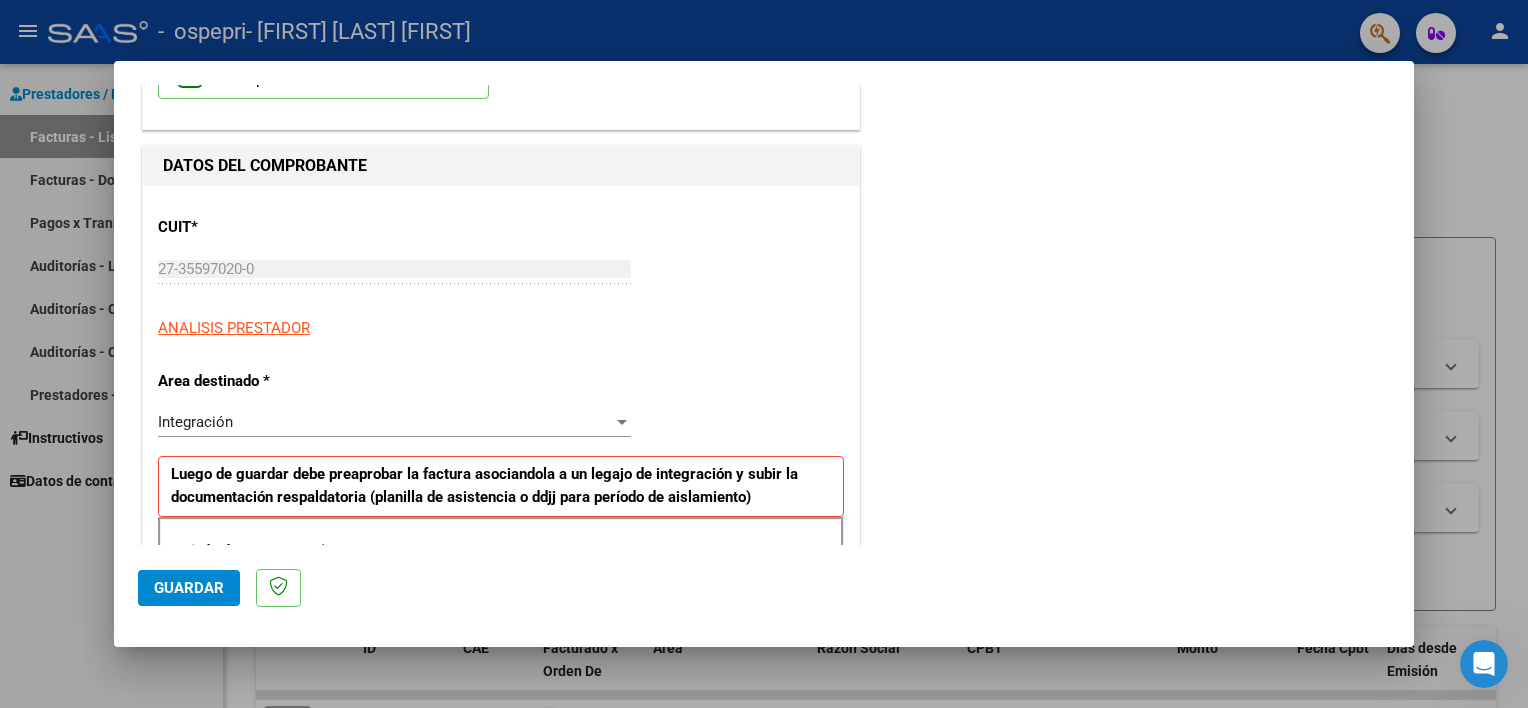 scroll, scrollTop: 100, scrollLeft: 0, axis: vertical 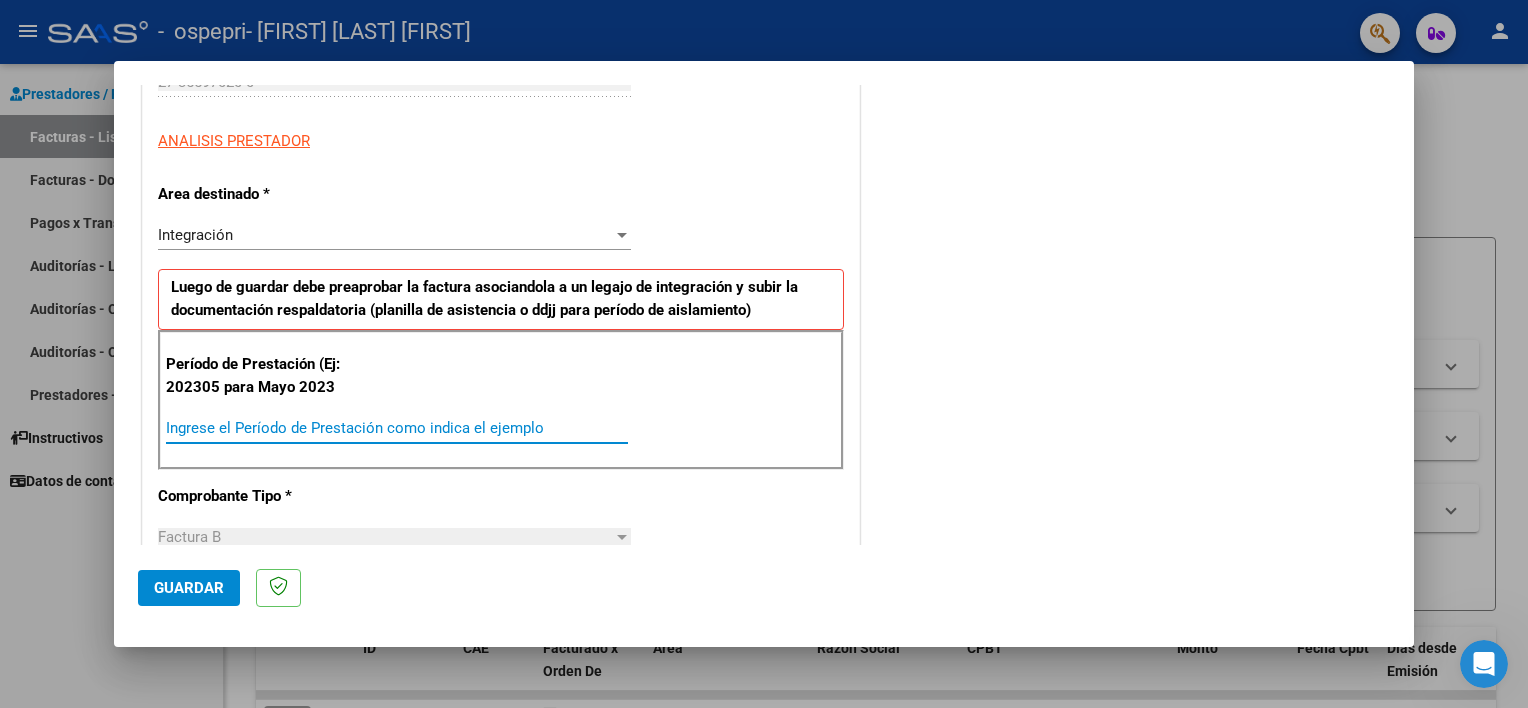 click on "Ingrese el Período de Prestación como indica el ejemplo" at bounding box center [397, 428] 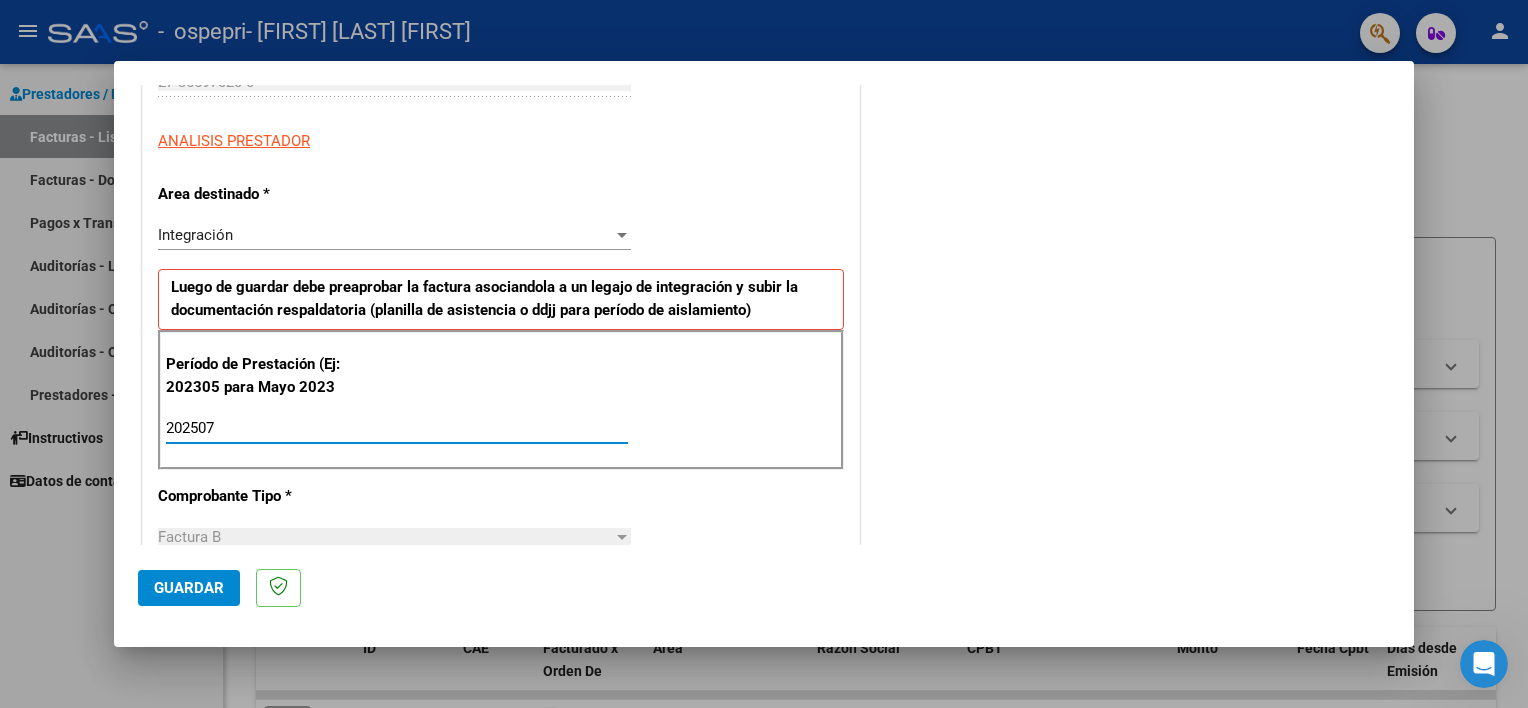 type on "202507" 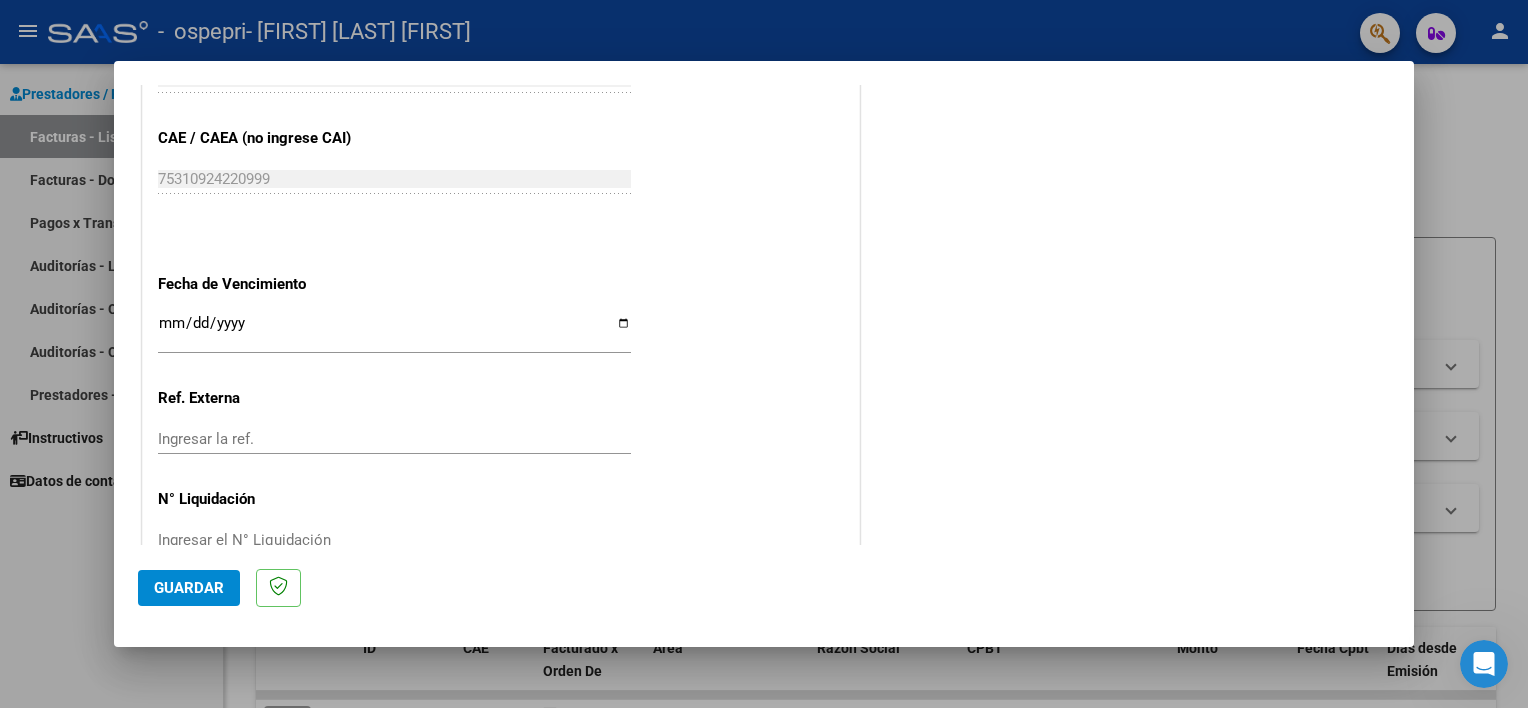 scroll, scrollTop: 1260, scrollLeft: 0, axis: vertical 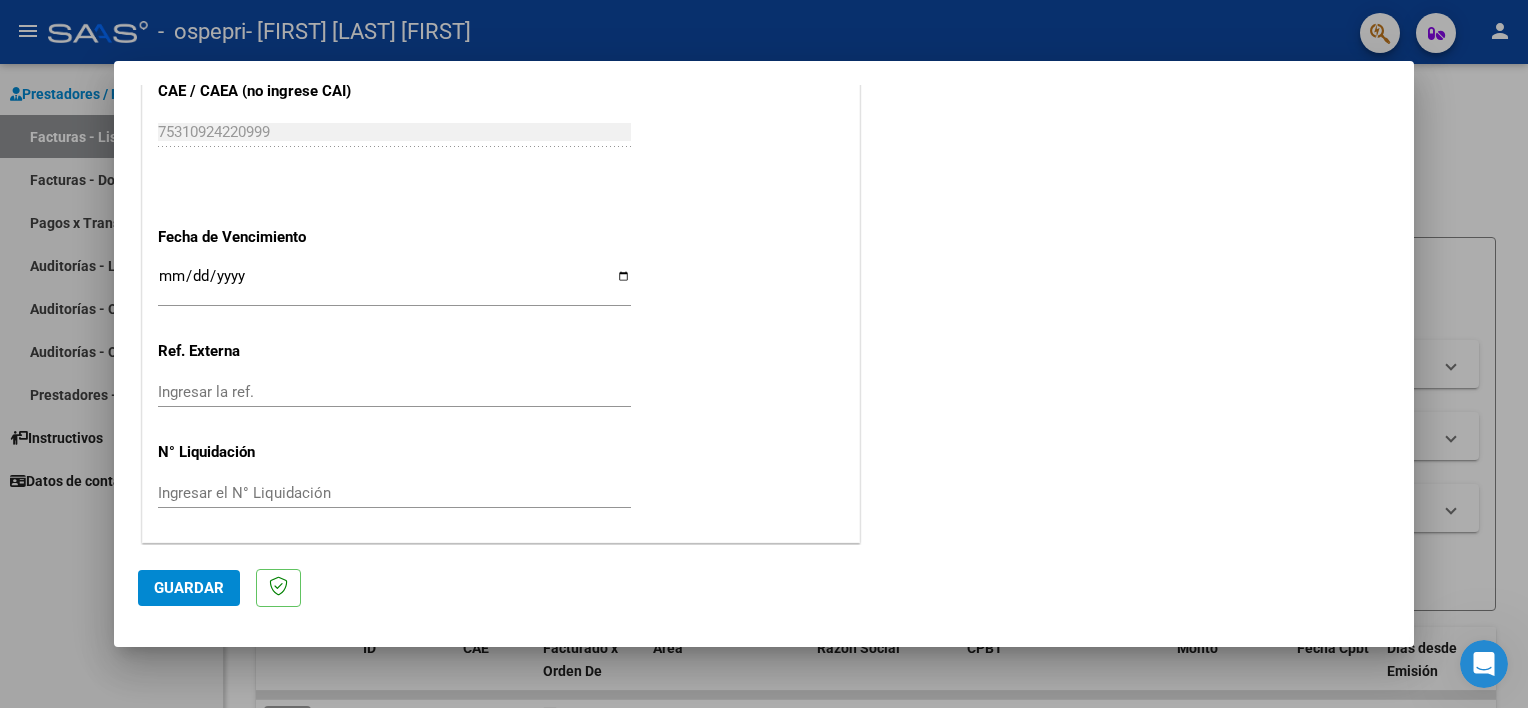 click on "Guardar" 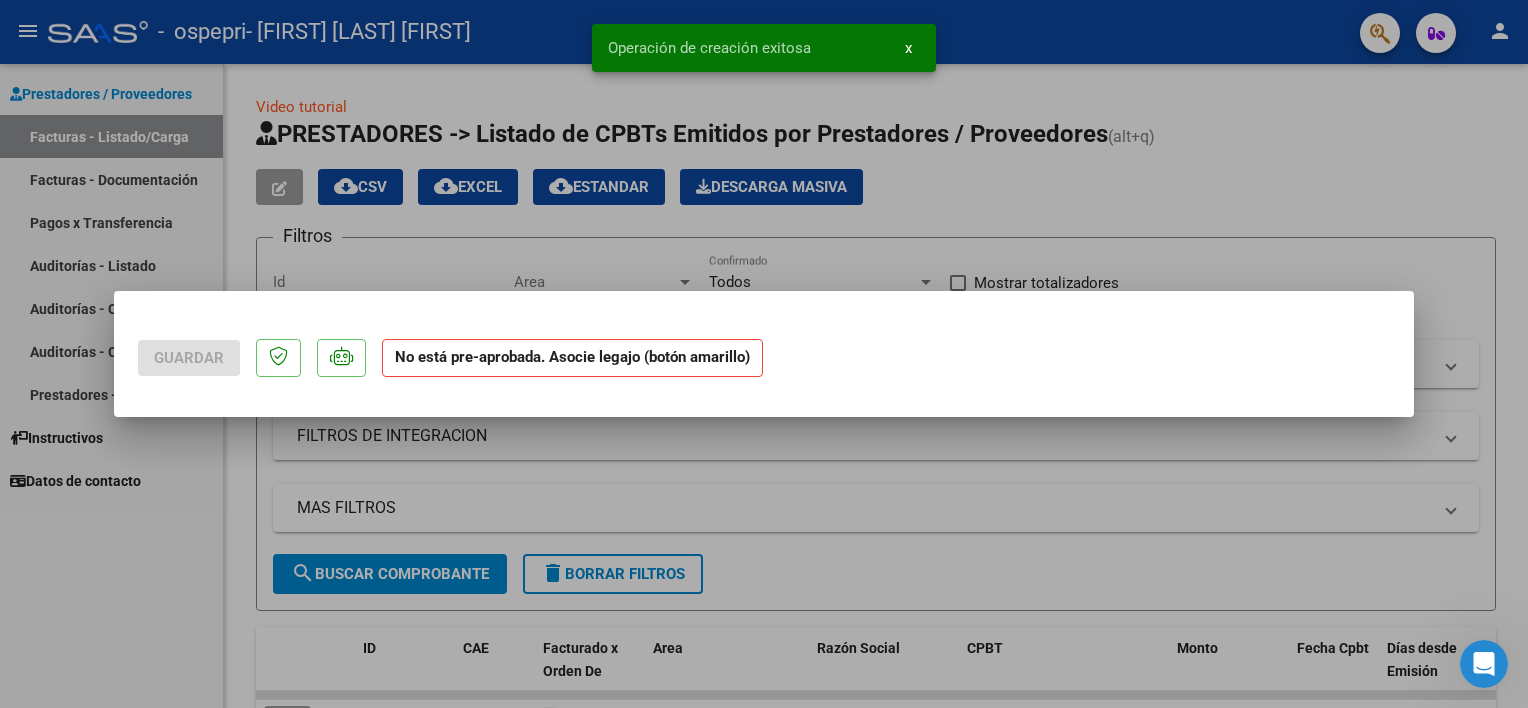 scroll, scrollTop: 0, scrollLeft: 0, axis: both 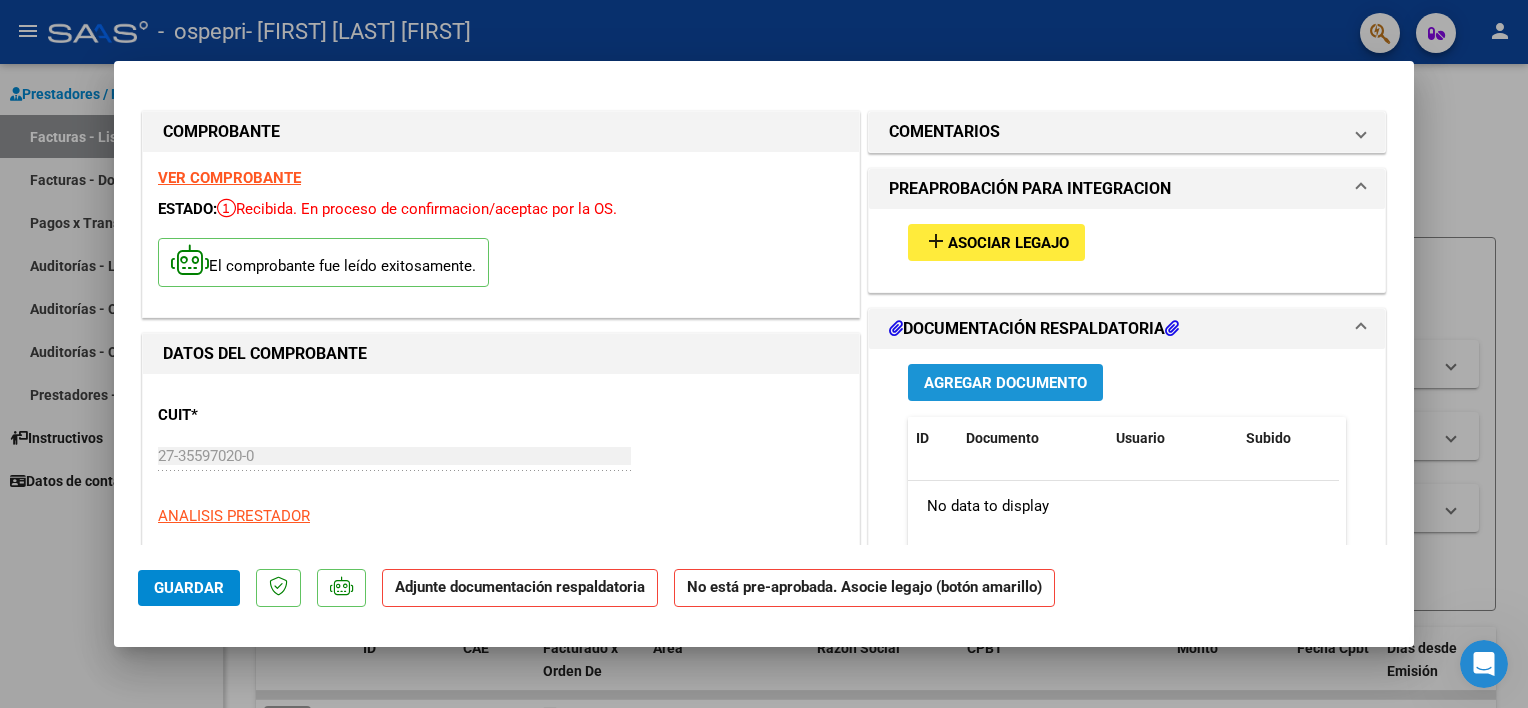 click on "Agregar Documento" at bounding box center [1005, 383] 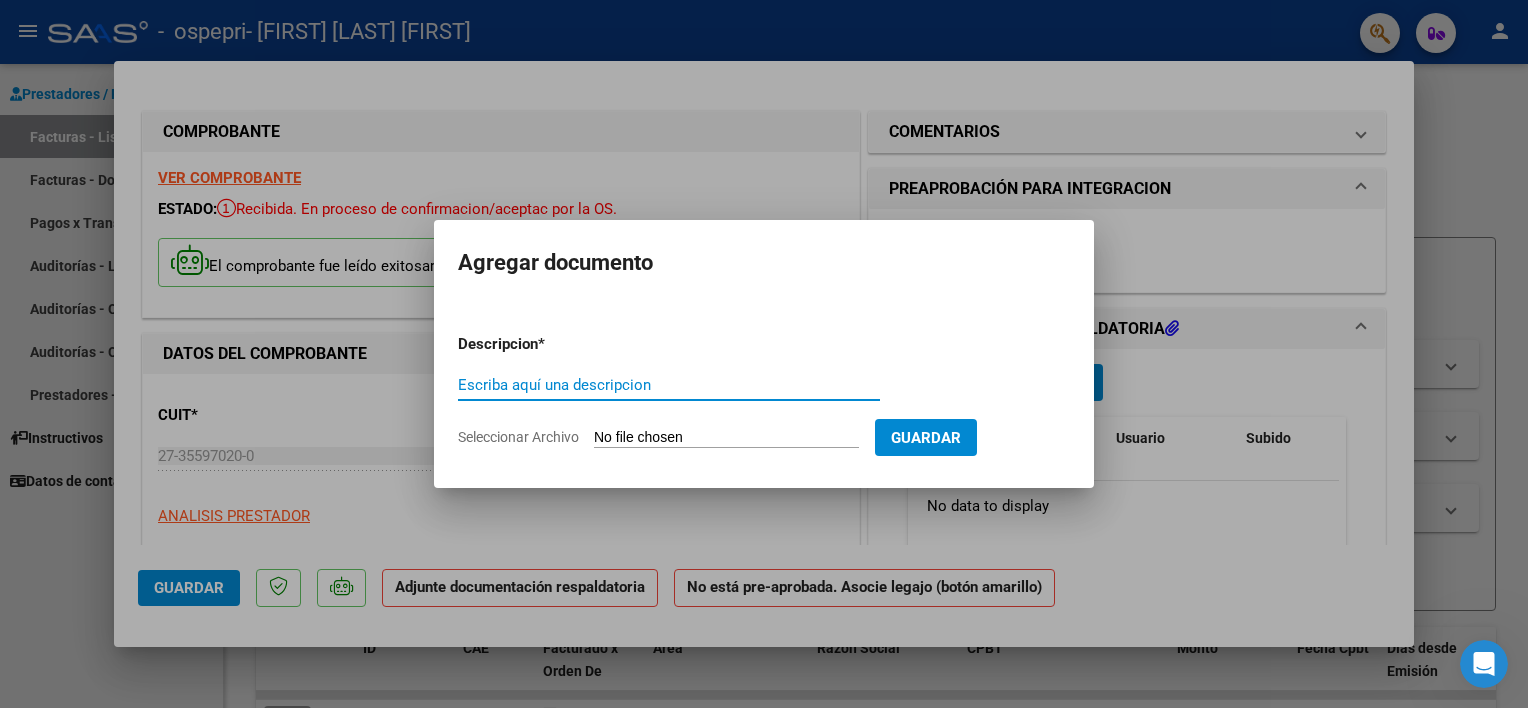 click on "Escriba aquí una descripcion" at bounding box center (669, 385) 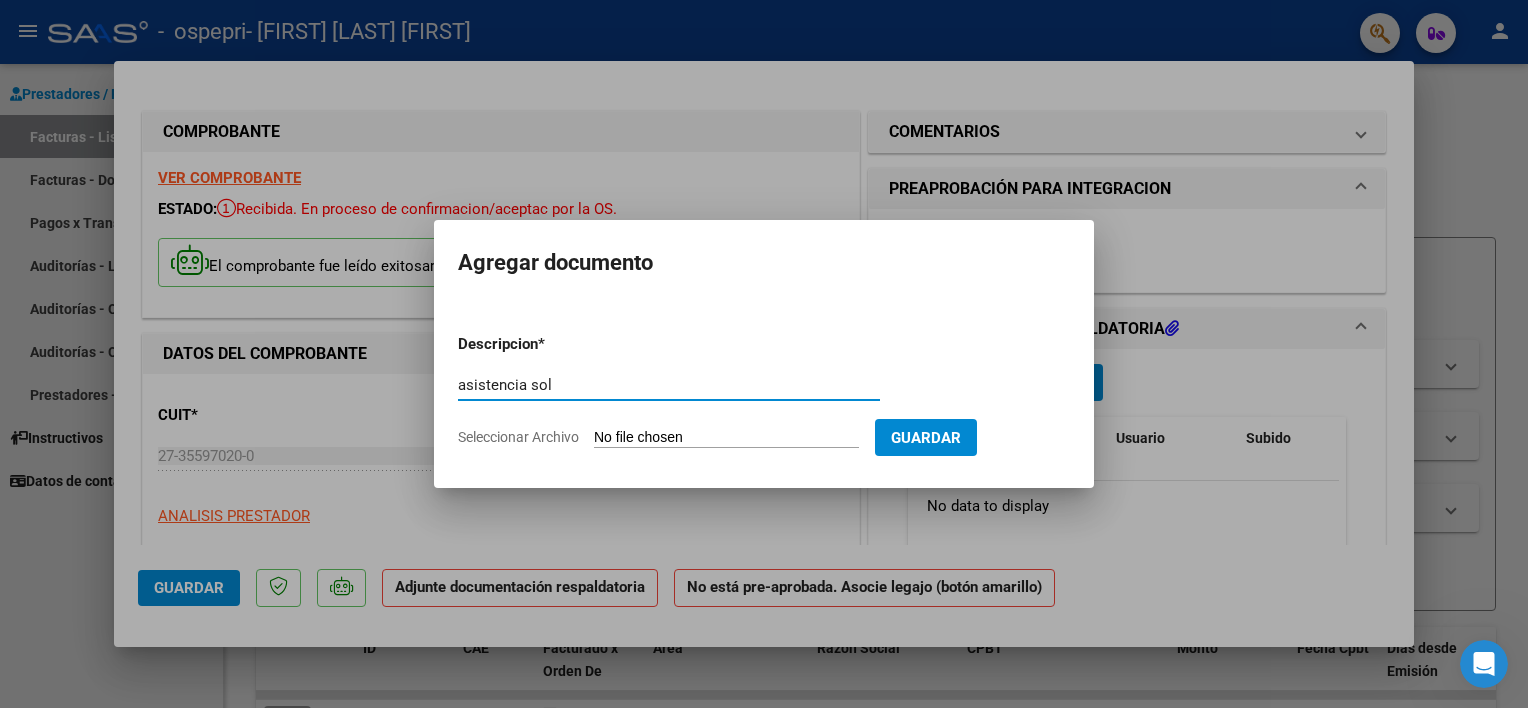 type on "asistencia sol" 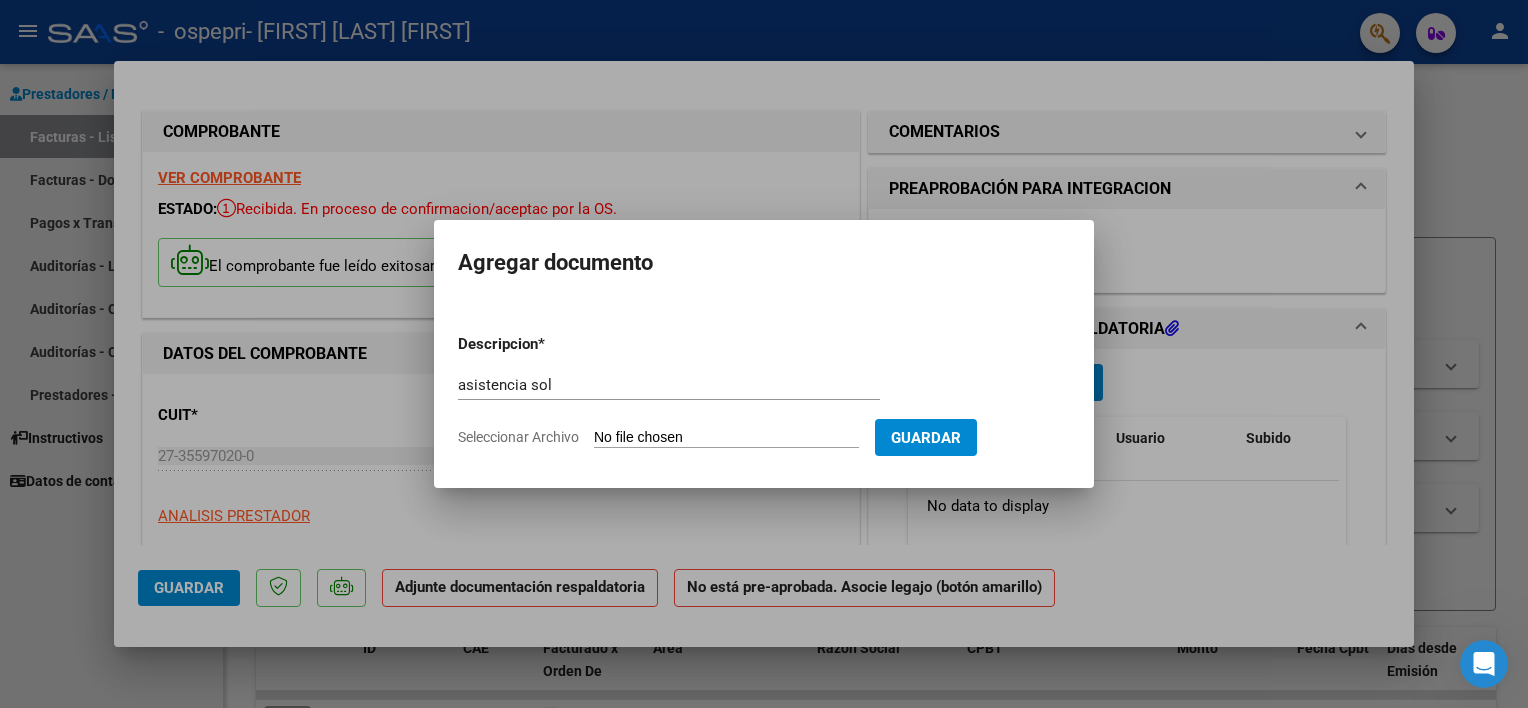 type on "C:\fakepath\Asistencia [FIRST] [LAST] .pdf" 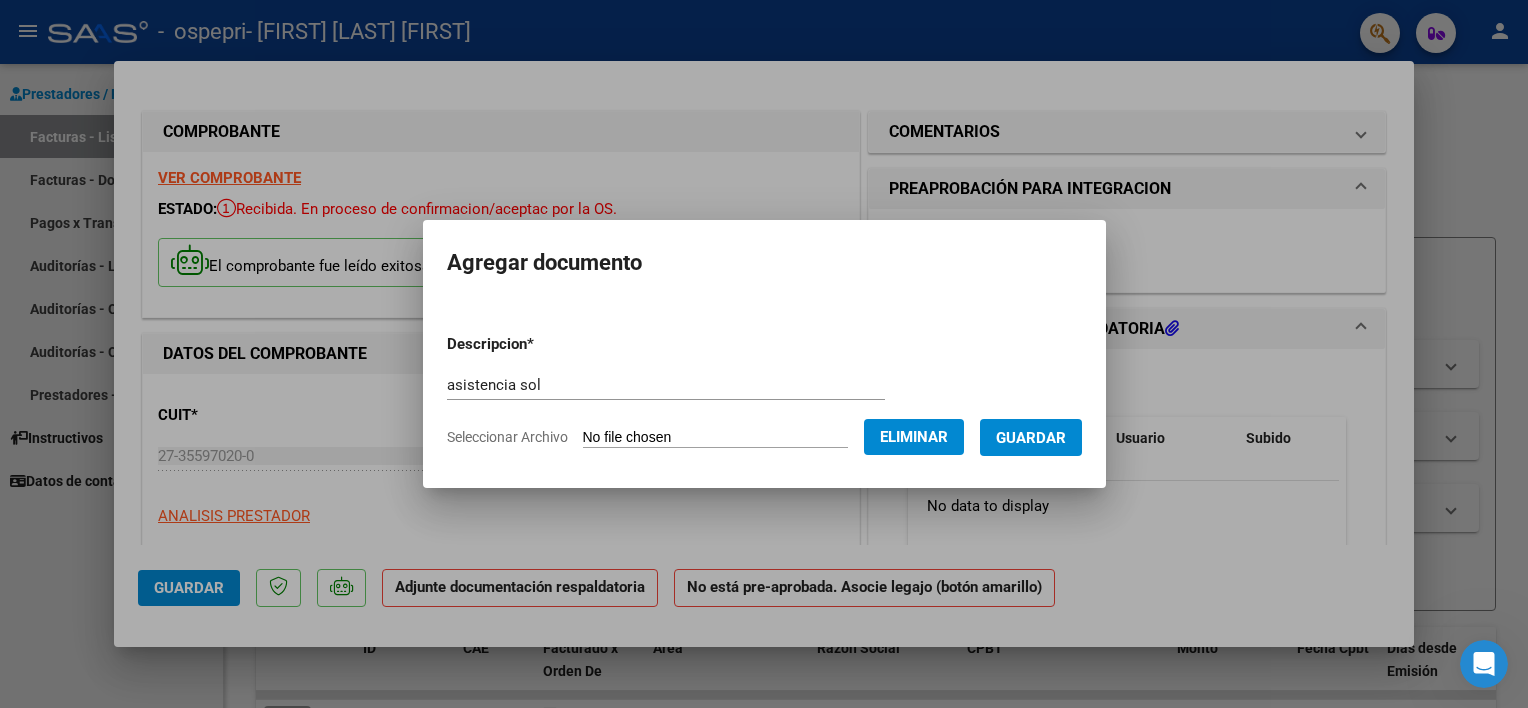 click on "Guardar" at bounding box center (1031, 438) 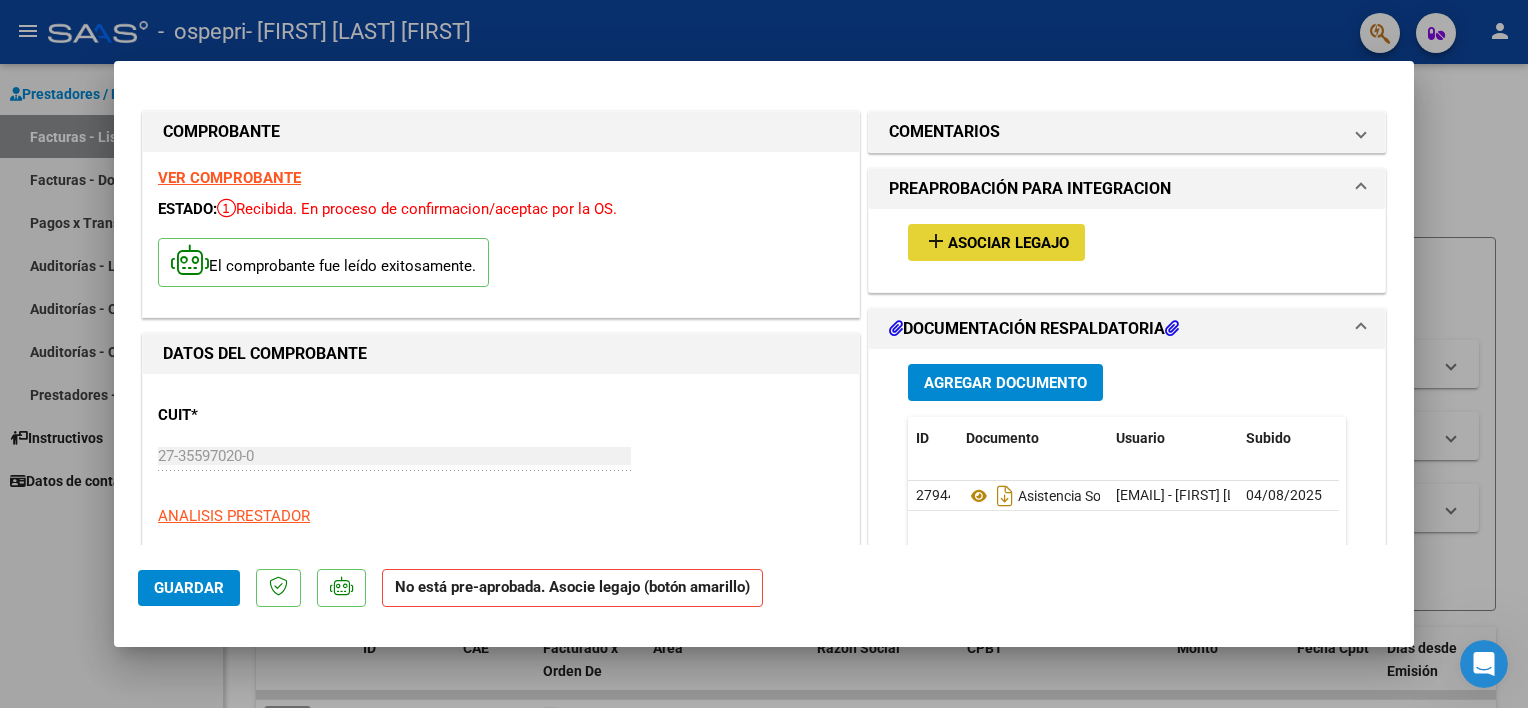 click on "Asociar Legajo" at bounding box center (1008, 243) 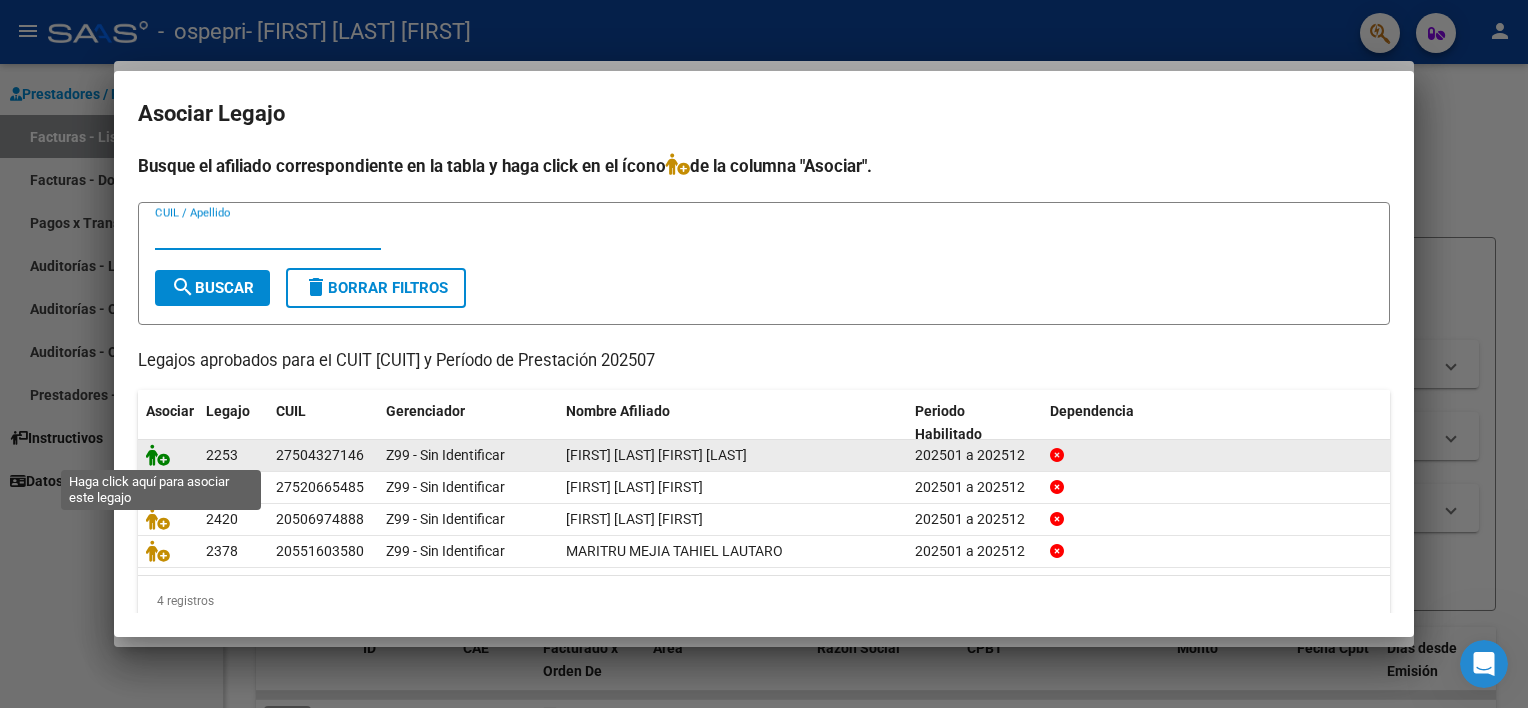 click 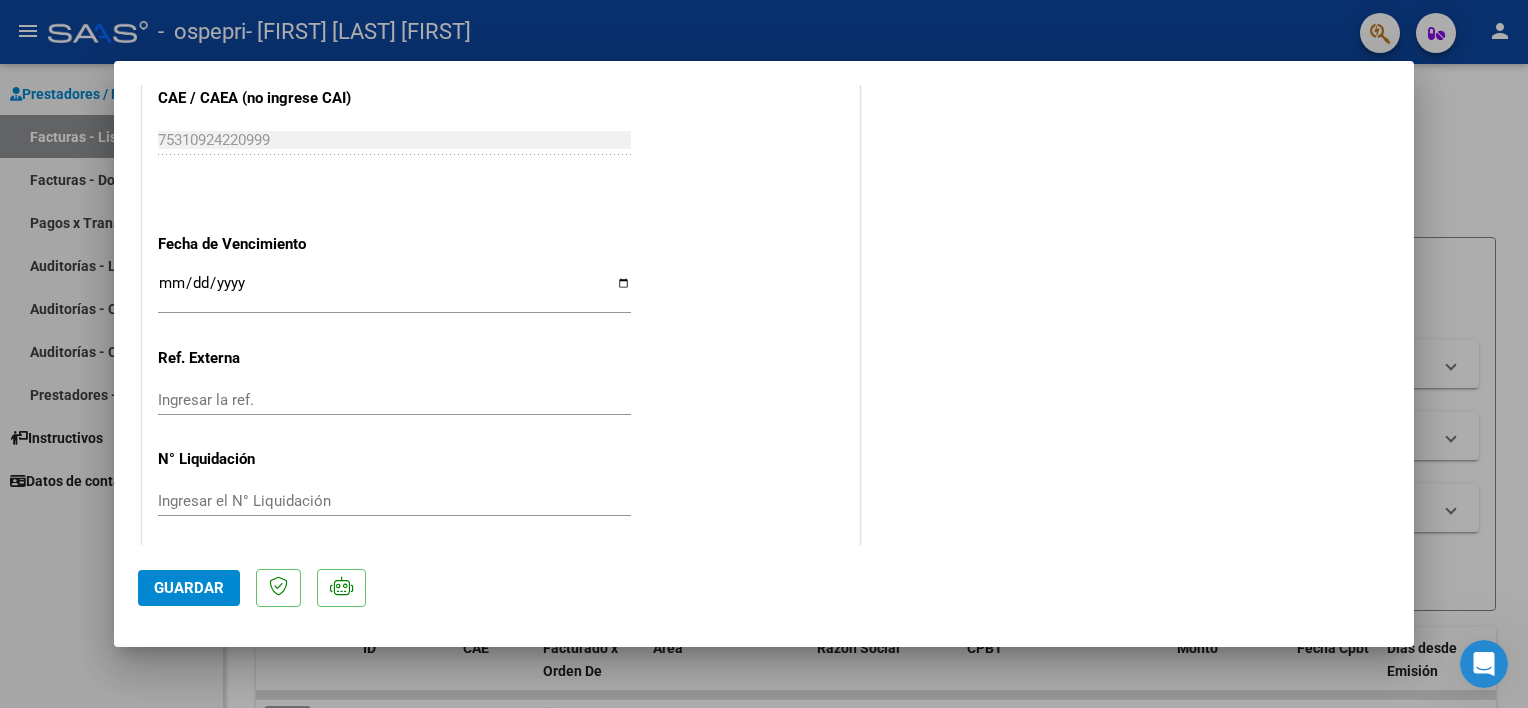 scroll, scrollTop: 1328, scrollLeft: 0, axis: vertical 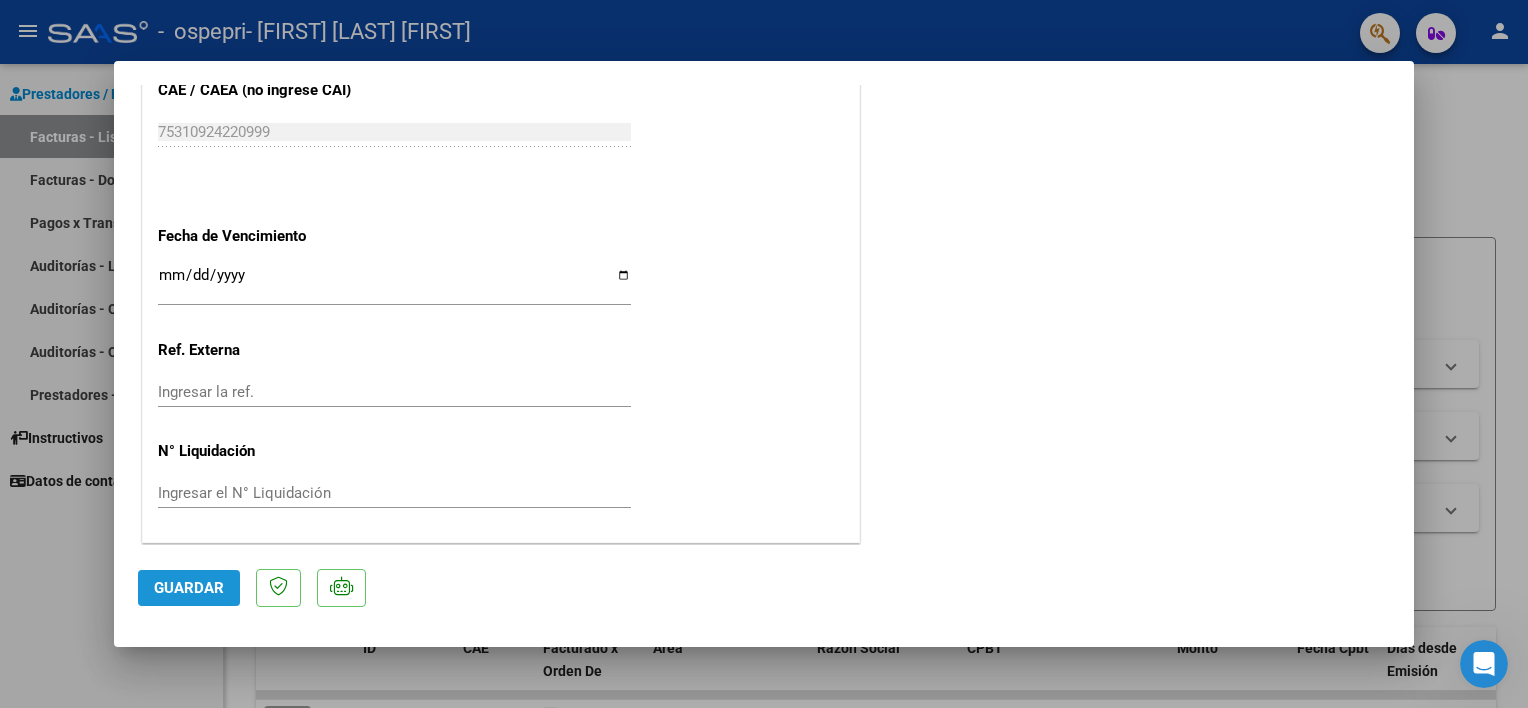 click on "Guardar" 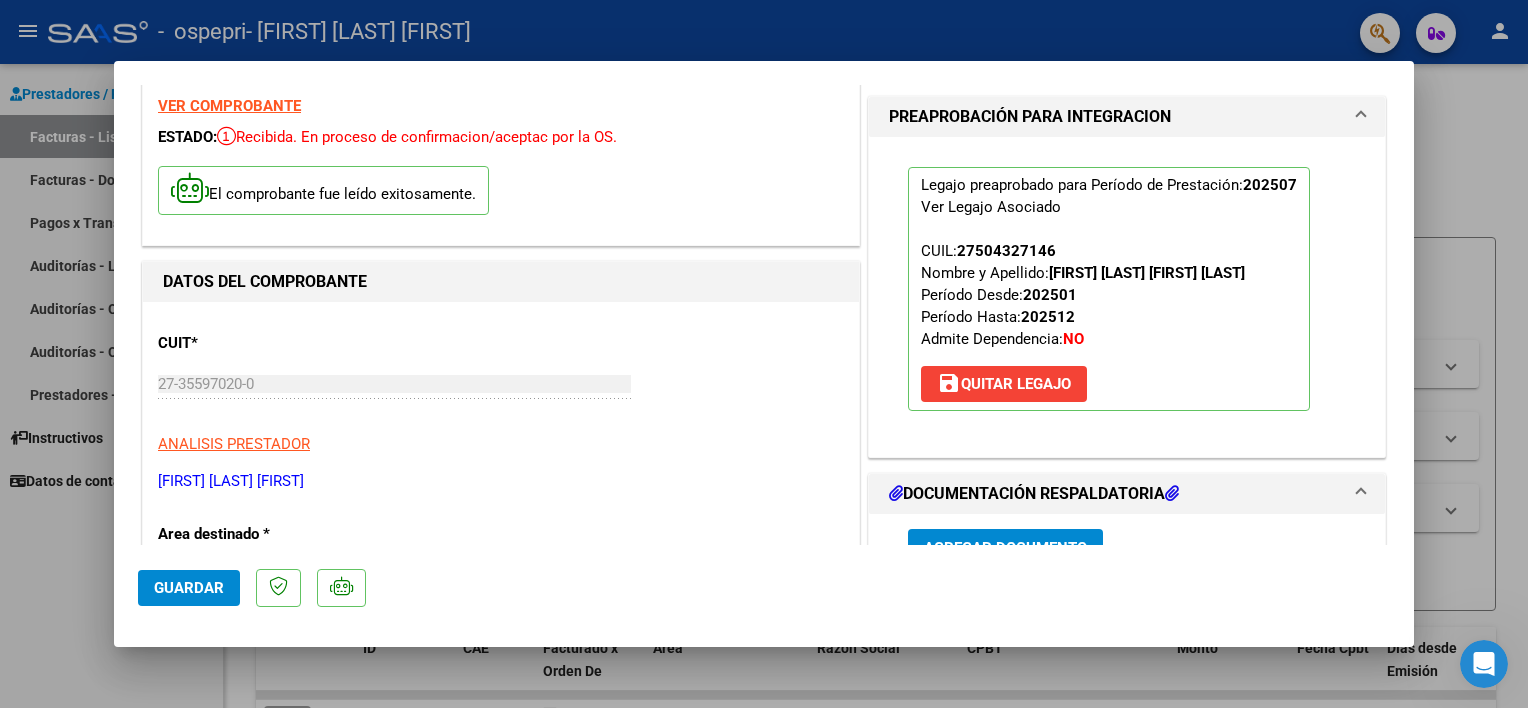 scroll, scrollTop: 0, scrollLeft: 0, axis: both 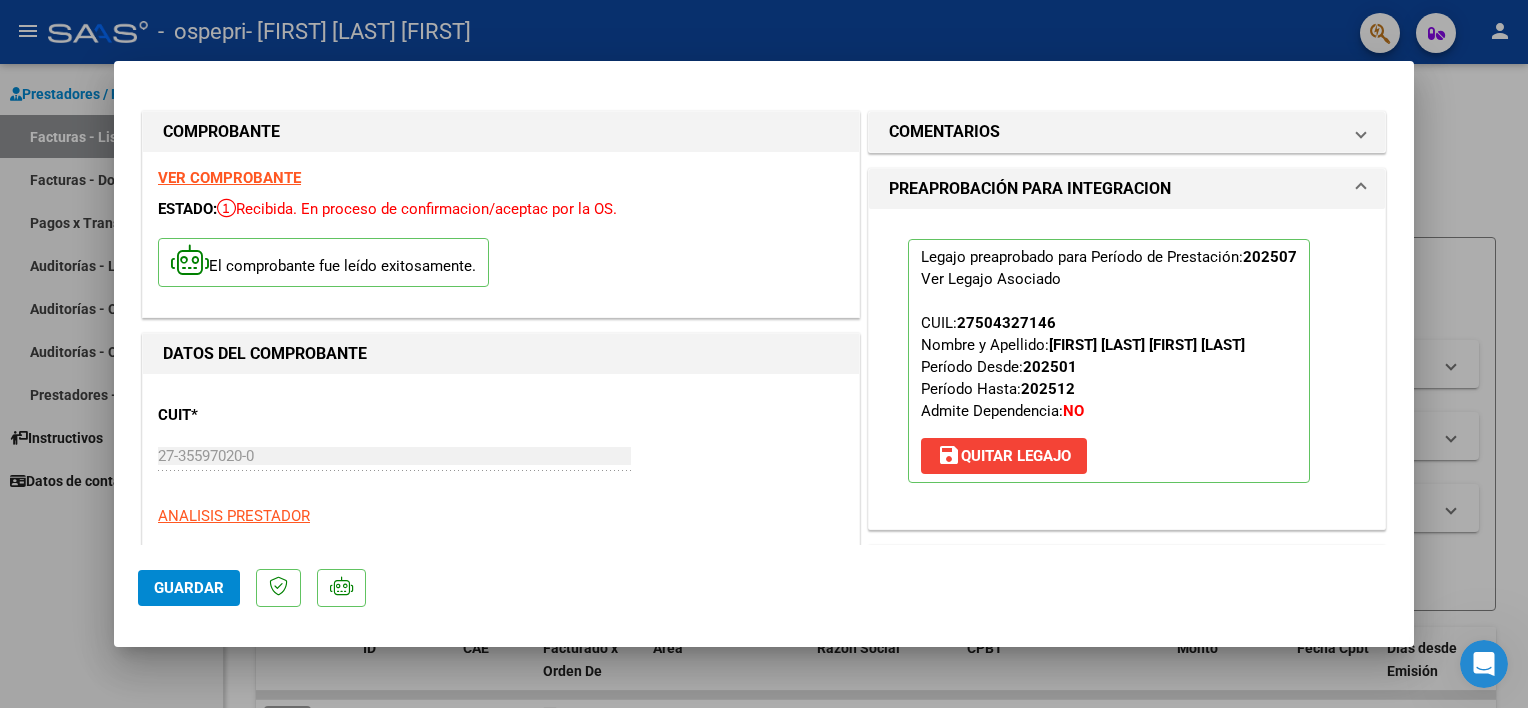 click at bounding box center (764, 354) 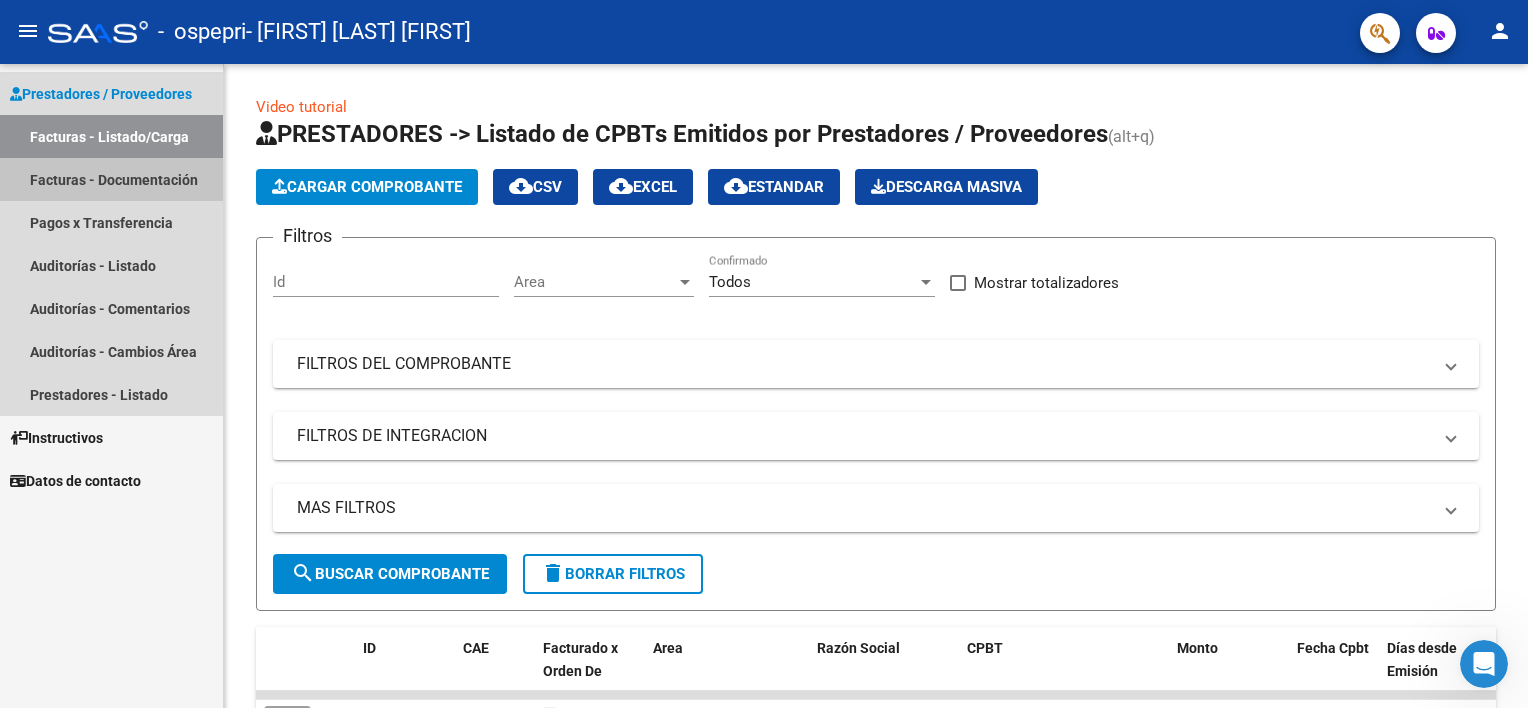 click on "Facturas - Documentación" at bounding box center [111, 179] 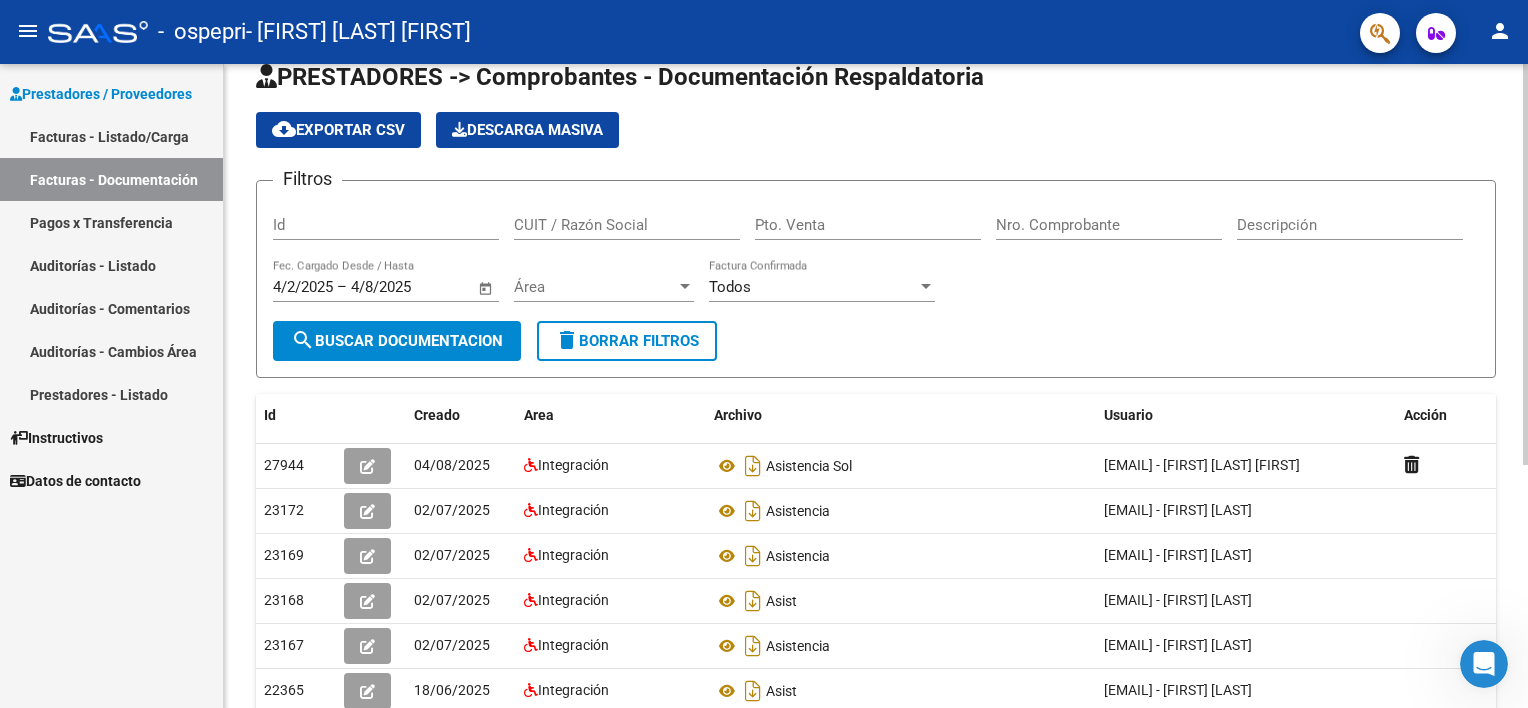 scroll, scrollTop: 0, scrollLeft: 0, axis: both 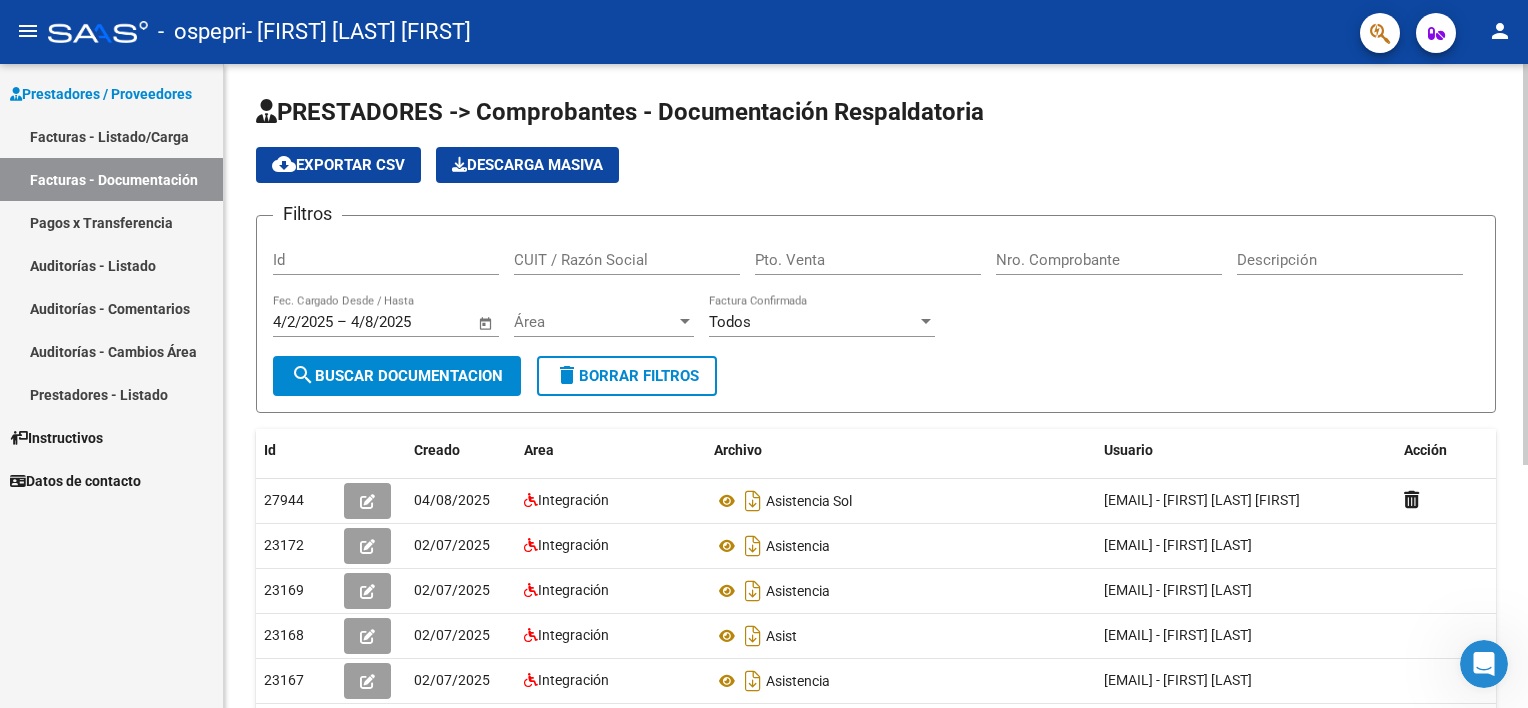 click 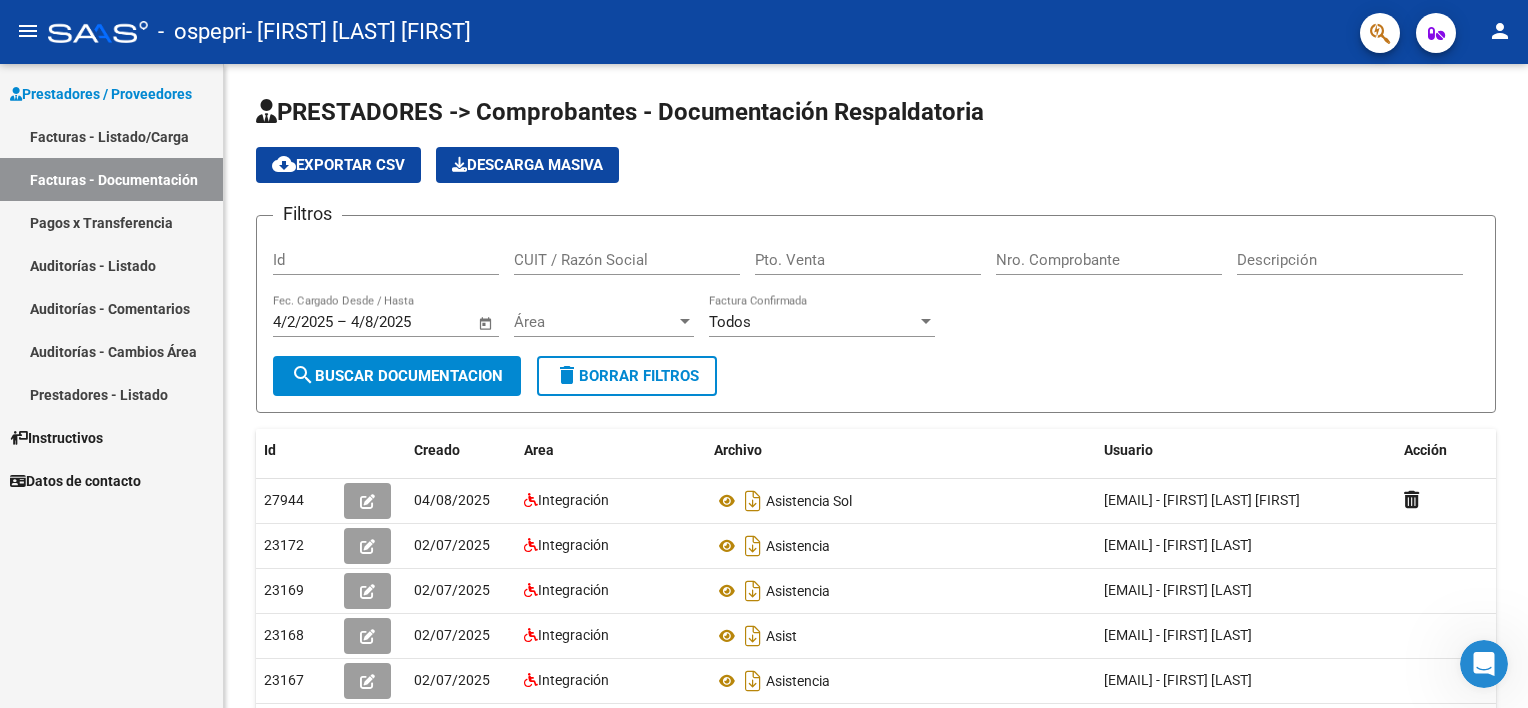 click on "Facturas - Listado/Carga" at bounding box center (111, 136) 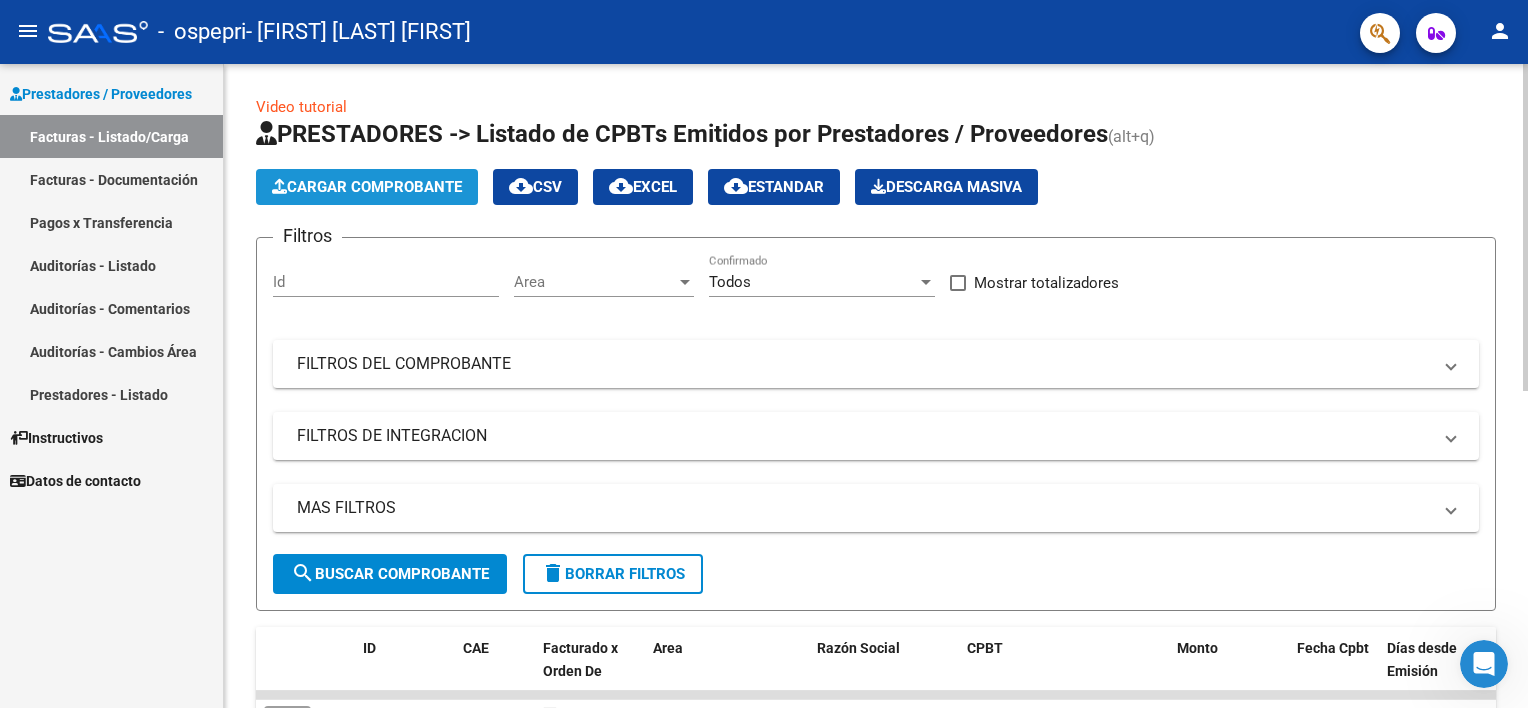 click on "Cargar Comprobante" 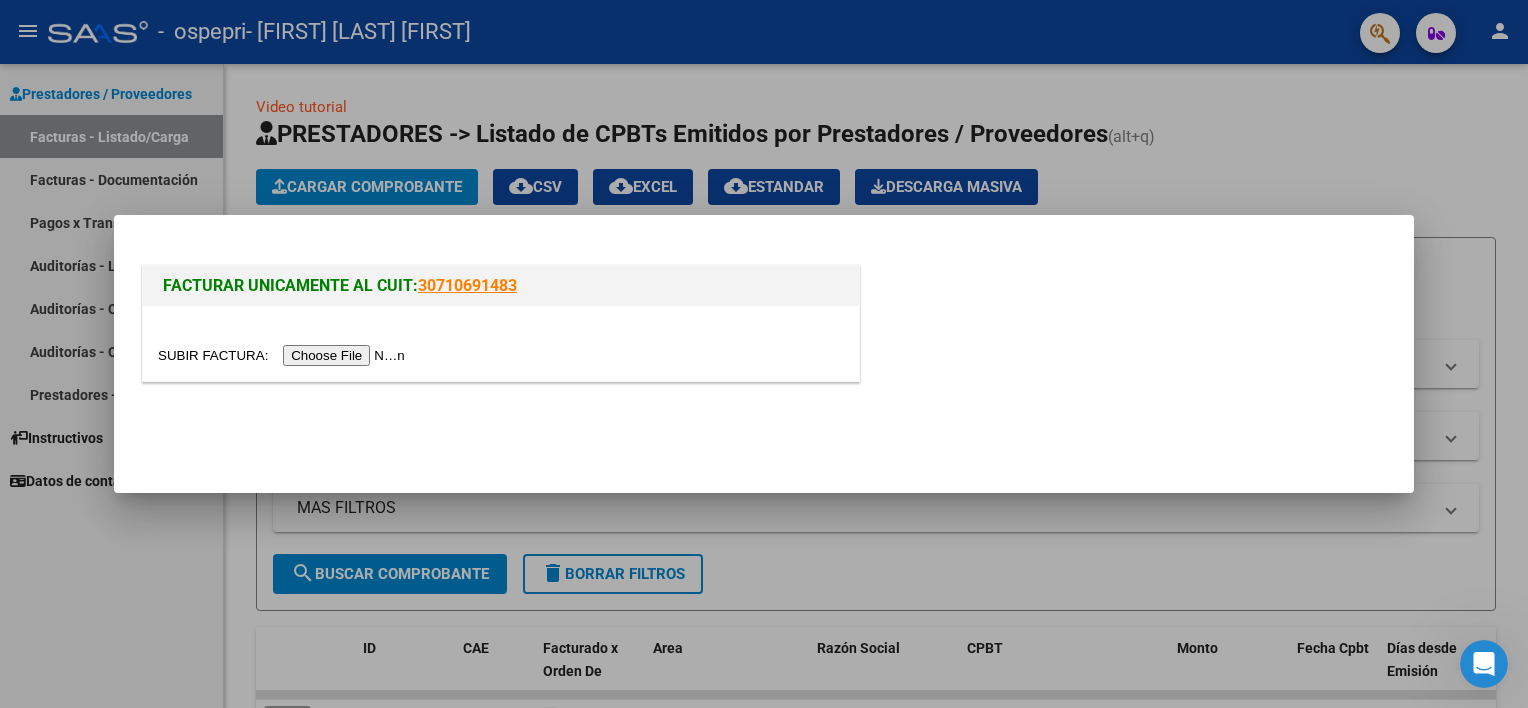 click at bounding box center (284, 355) 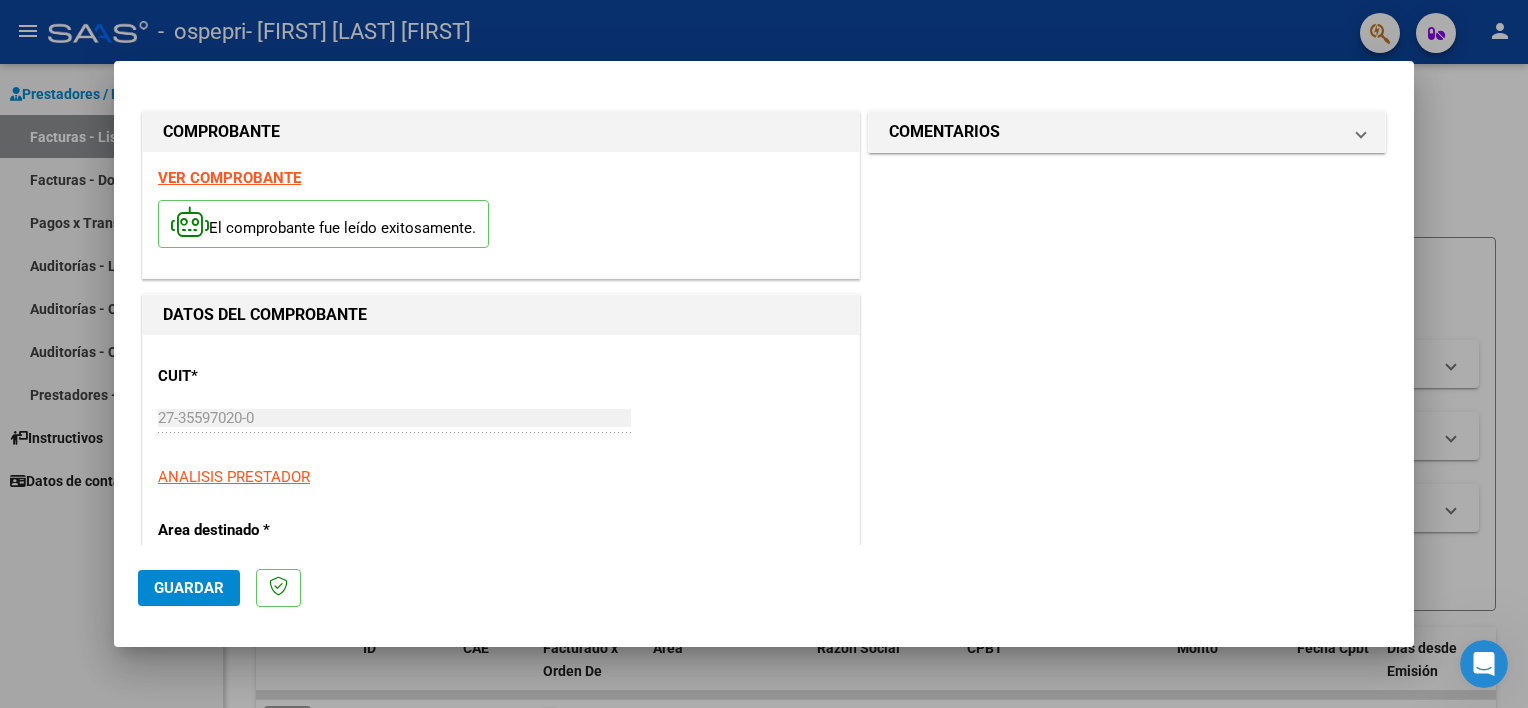 scroll, scrollTop: 300, scrollLeft: 0, axis: vertical 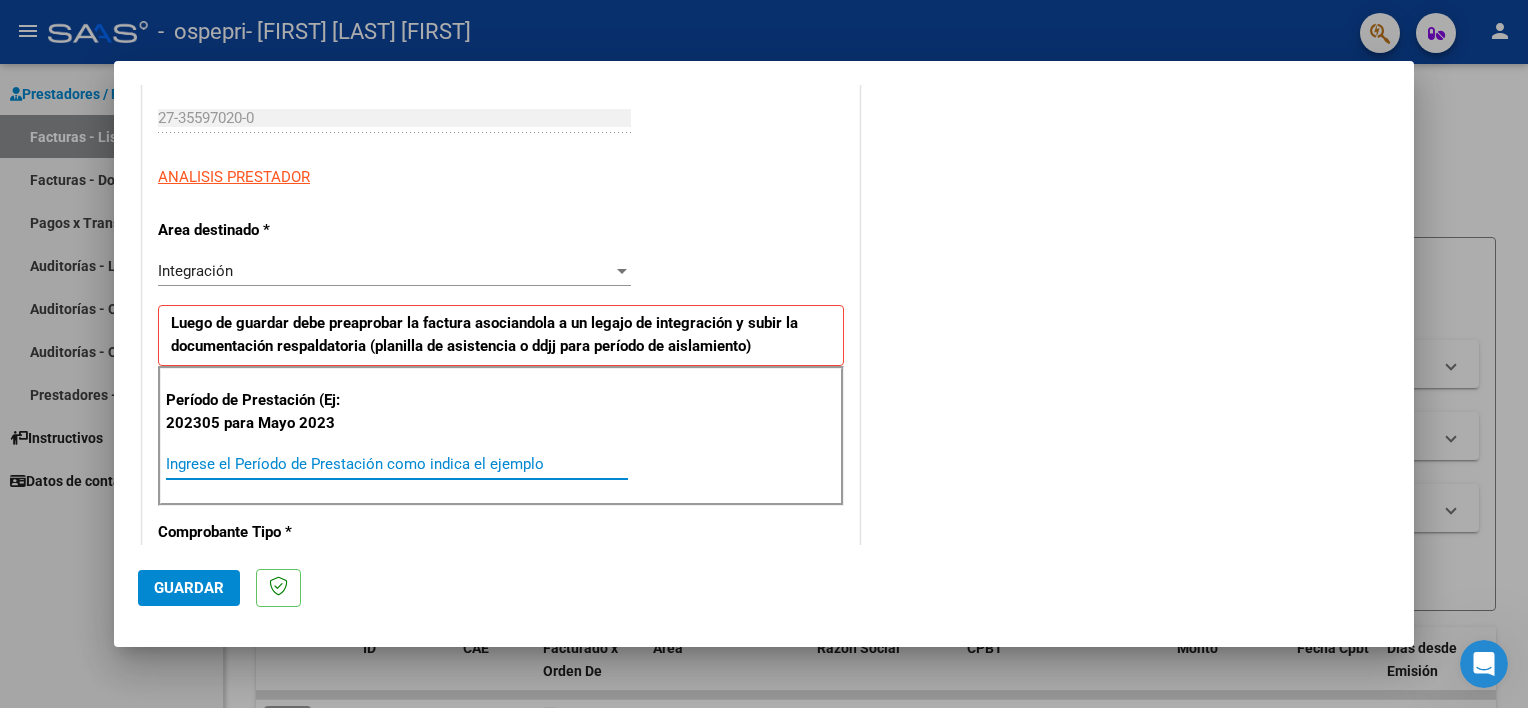 click on "Ingrese el Período de Prestación como indica el ejemplo" at bounding box center [397, 464] 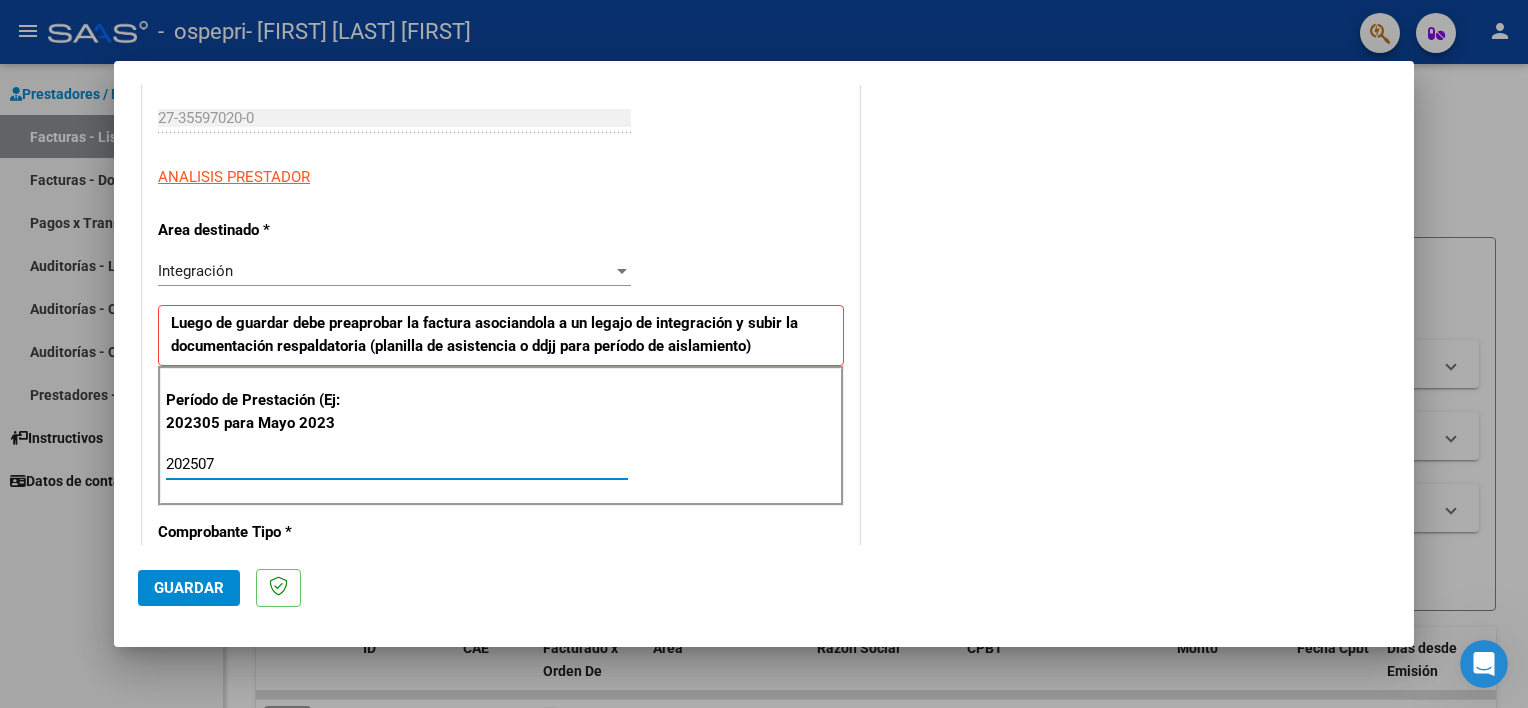 type on "202507" 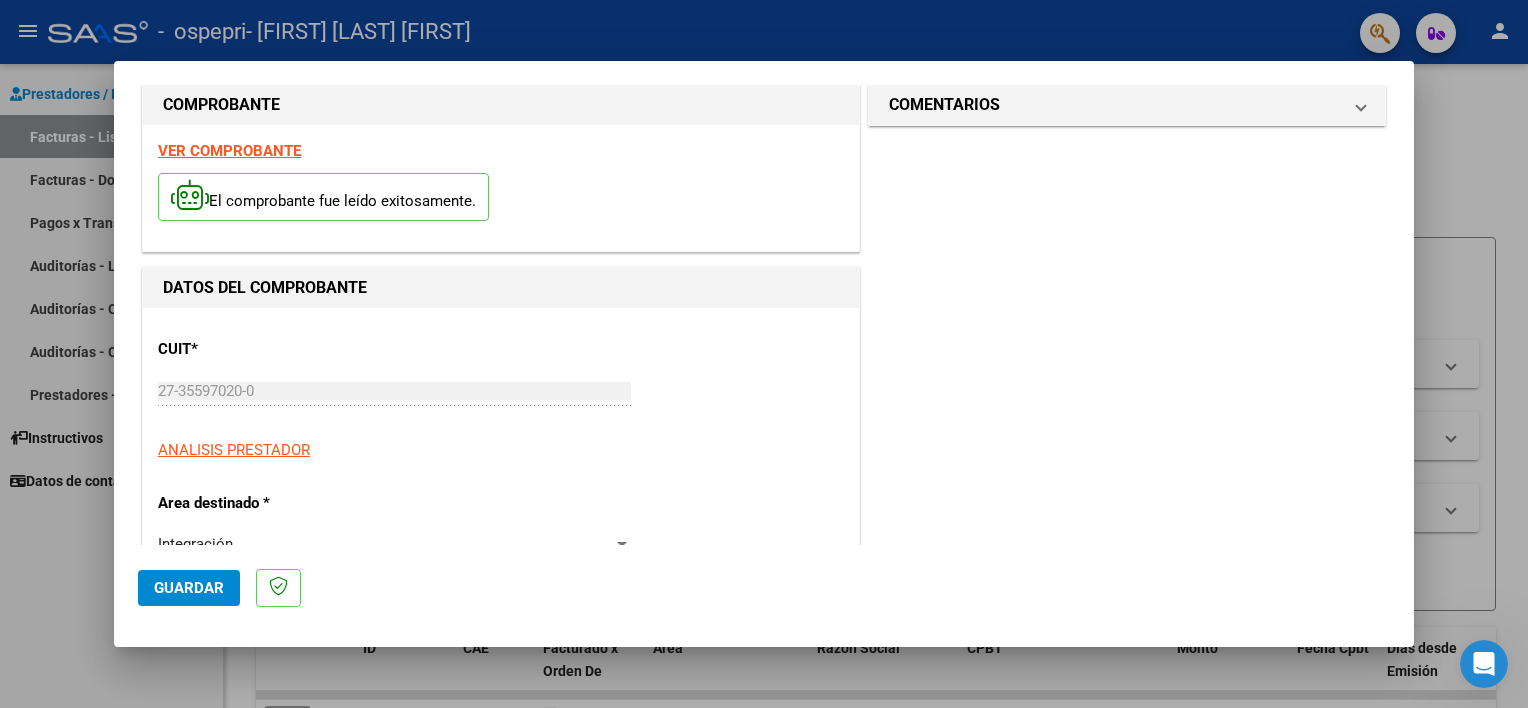 scroll, scrollTop: 0, scrollLeft: 0, axis: both 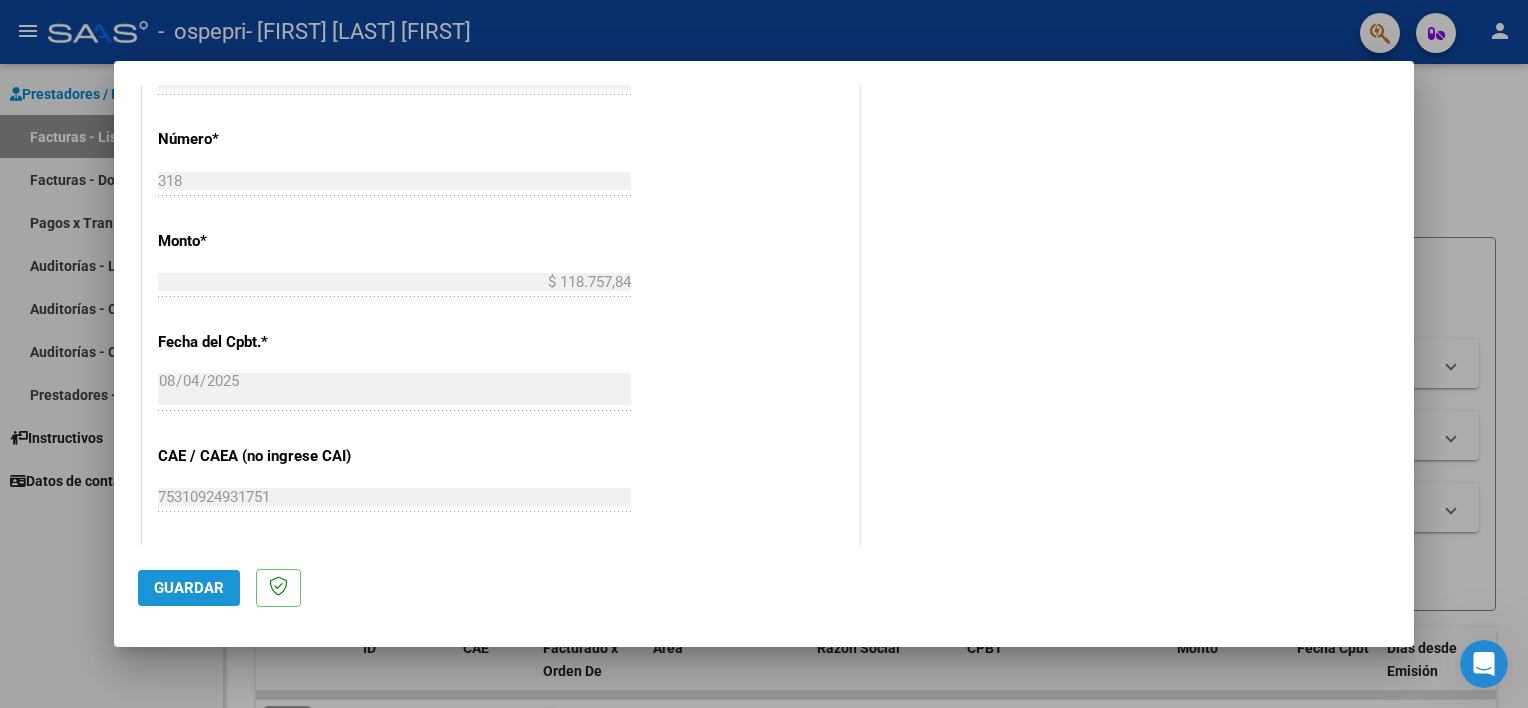 click on "Guardar" 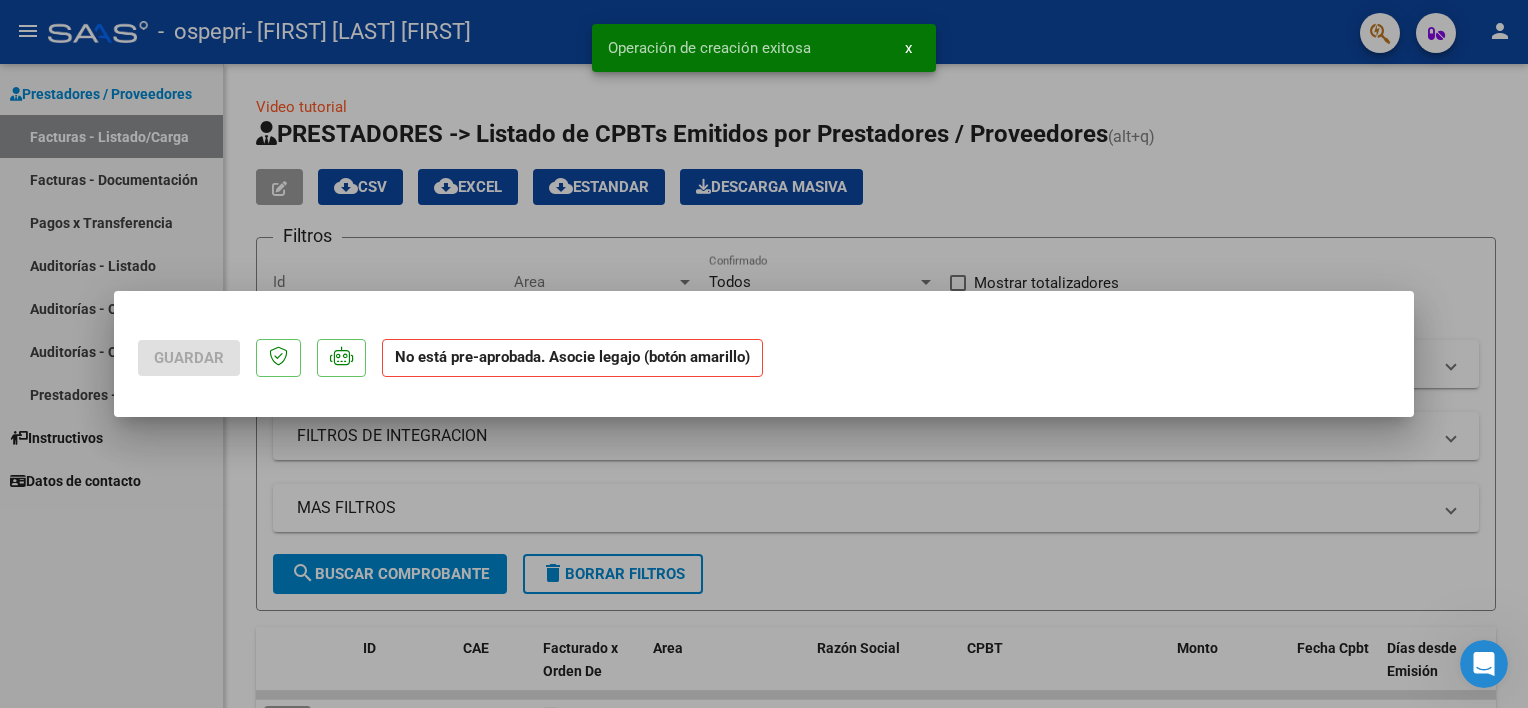 scroll, scrollTop: 0, scrollLeft: 0, axis: both 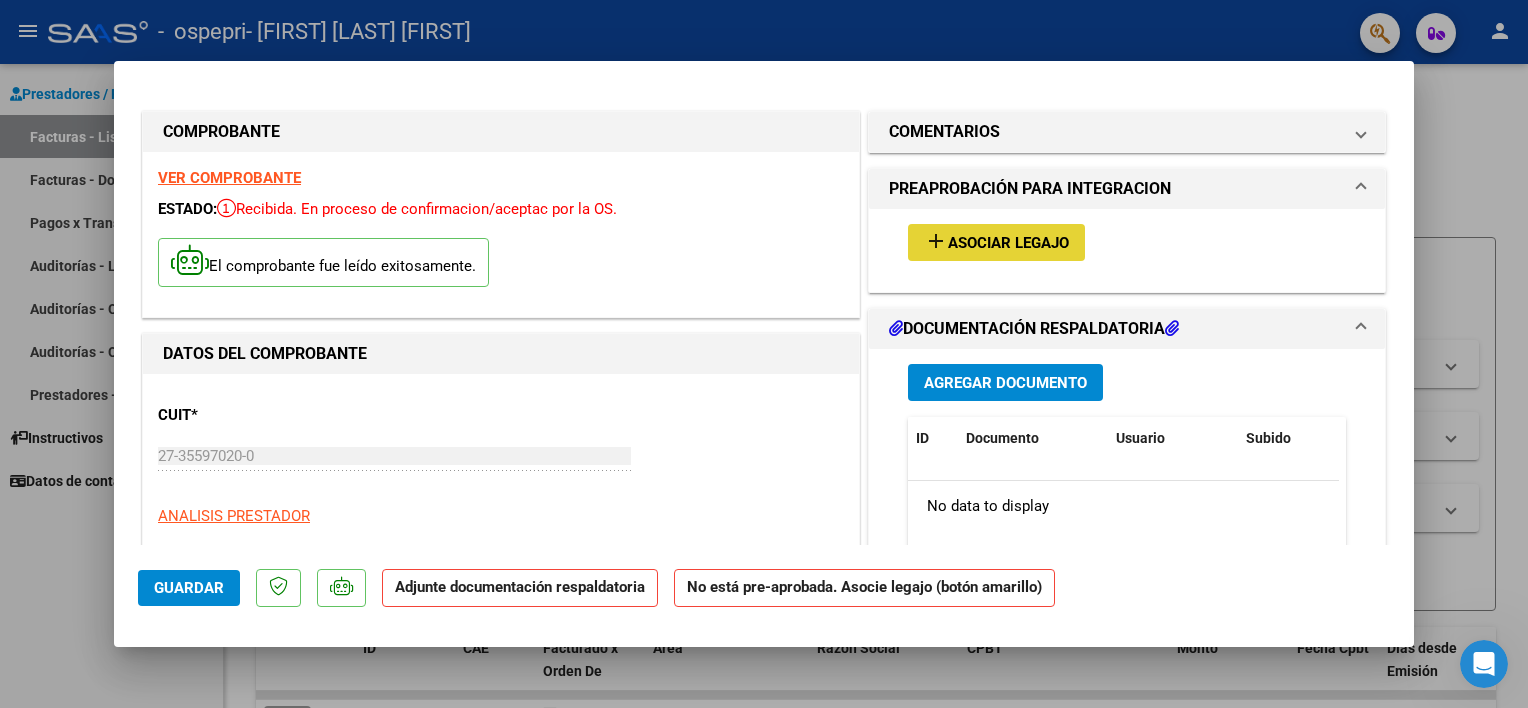 click on "Asociar Legajo" at bounding box center [1008, 243] 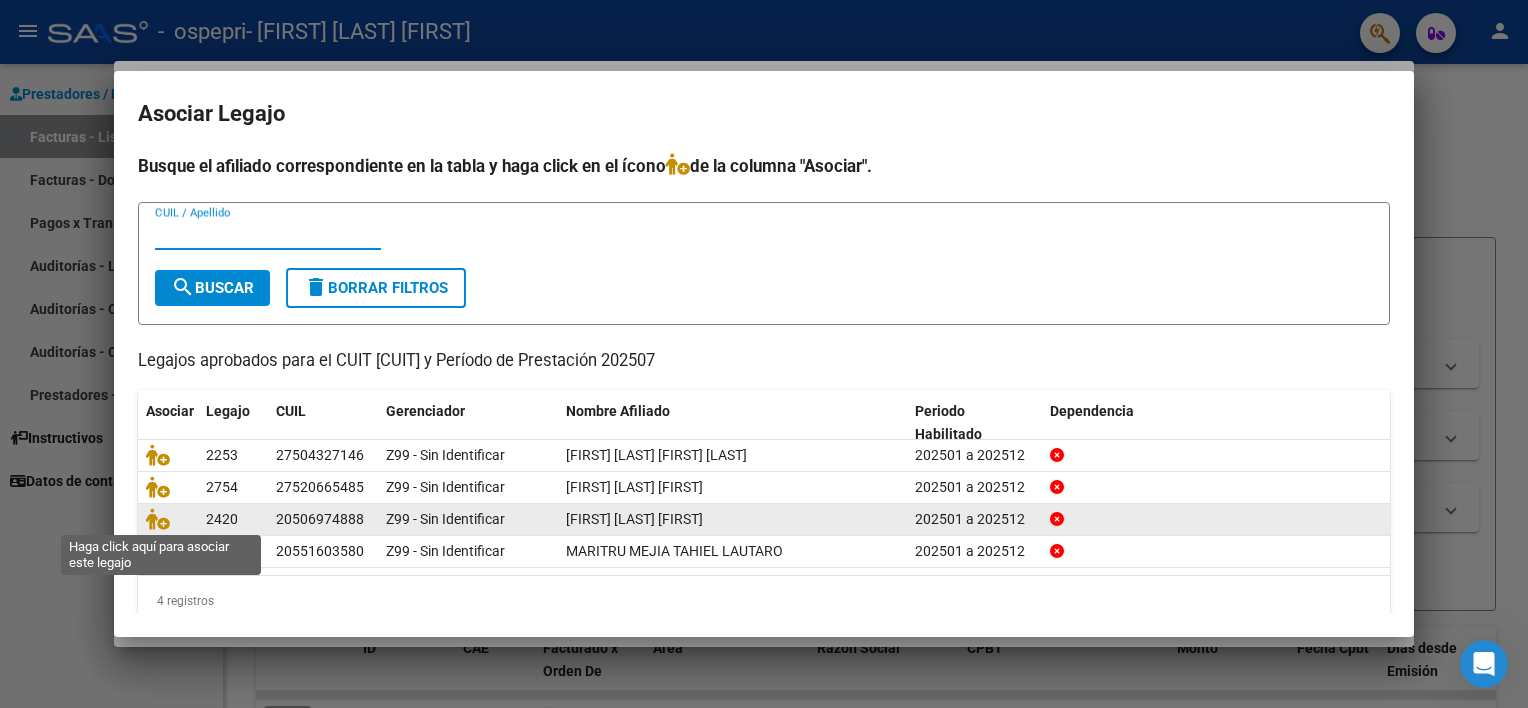 click 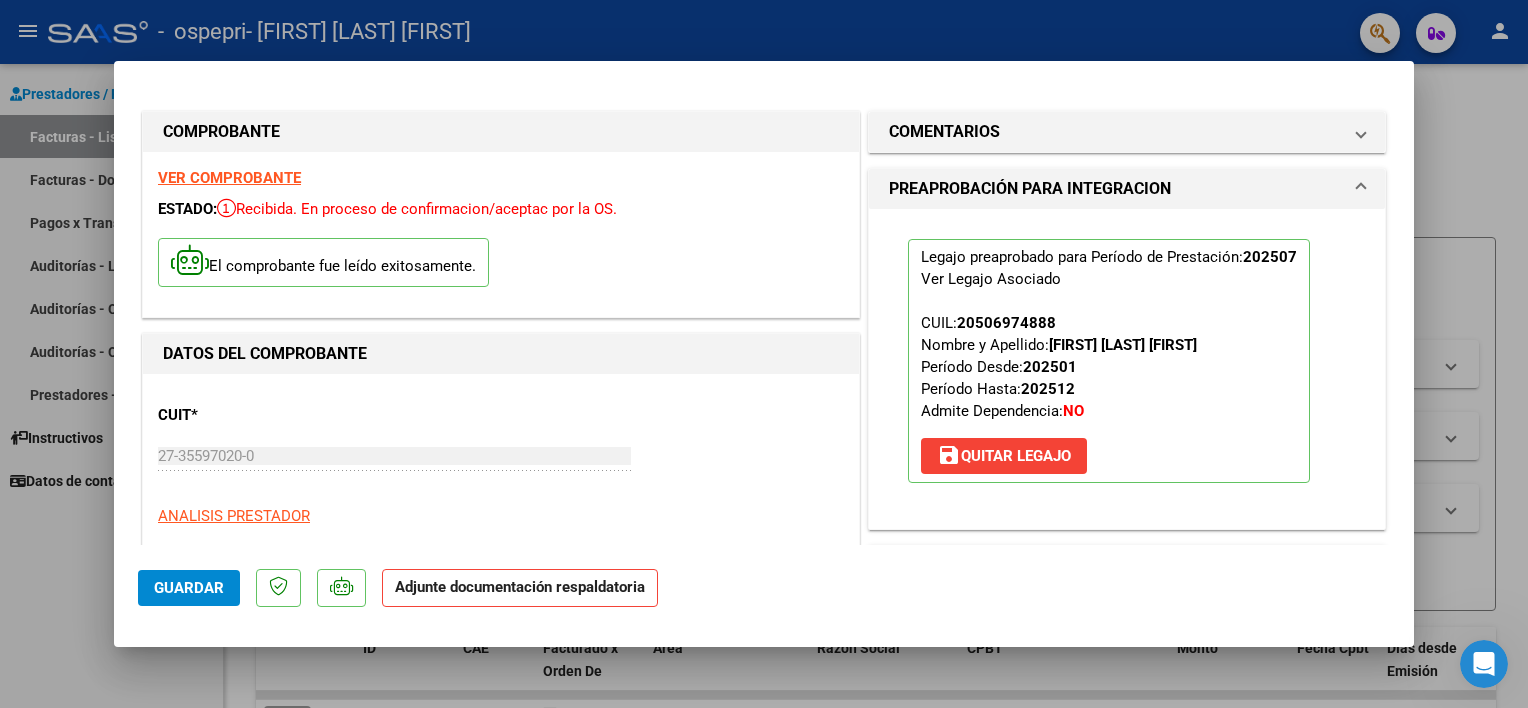 click on "Adjunte documentación respaldatoria" 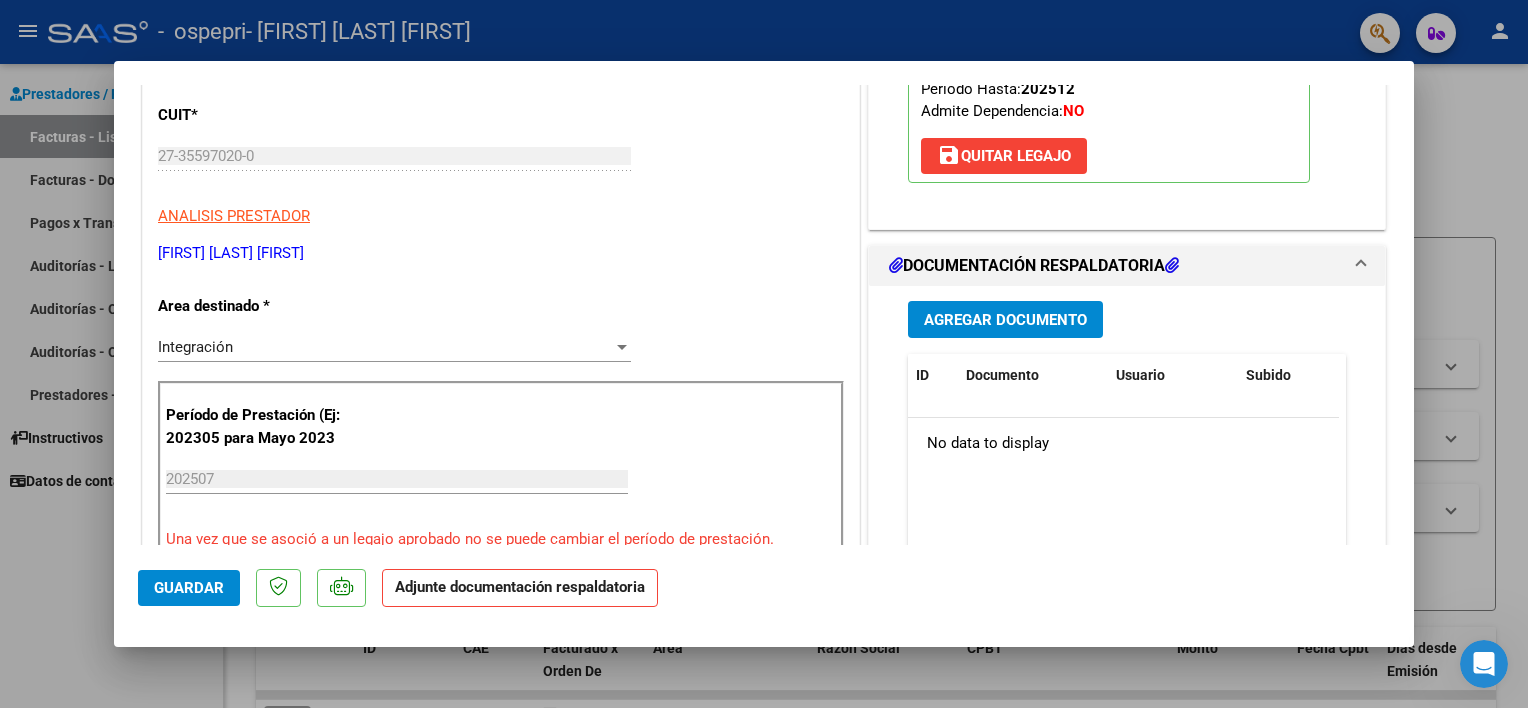 scroll, scrollTop: 373, scrollLeft: 0, axis: vertical 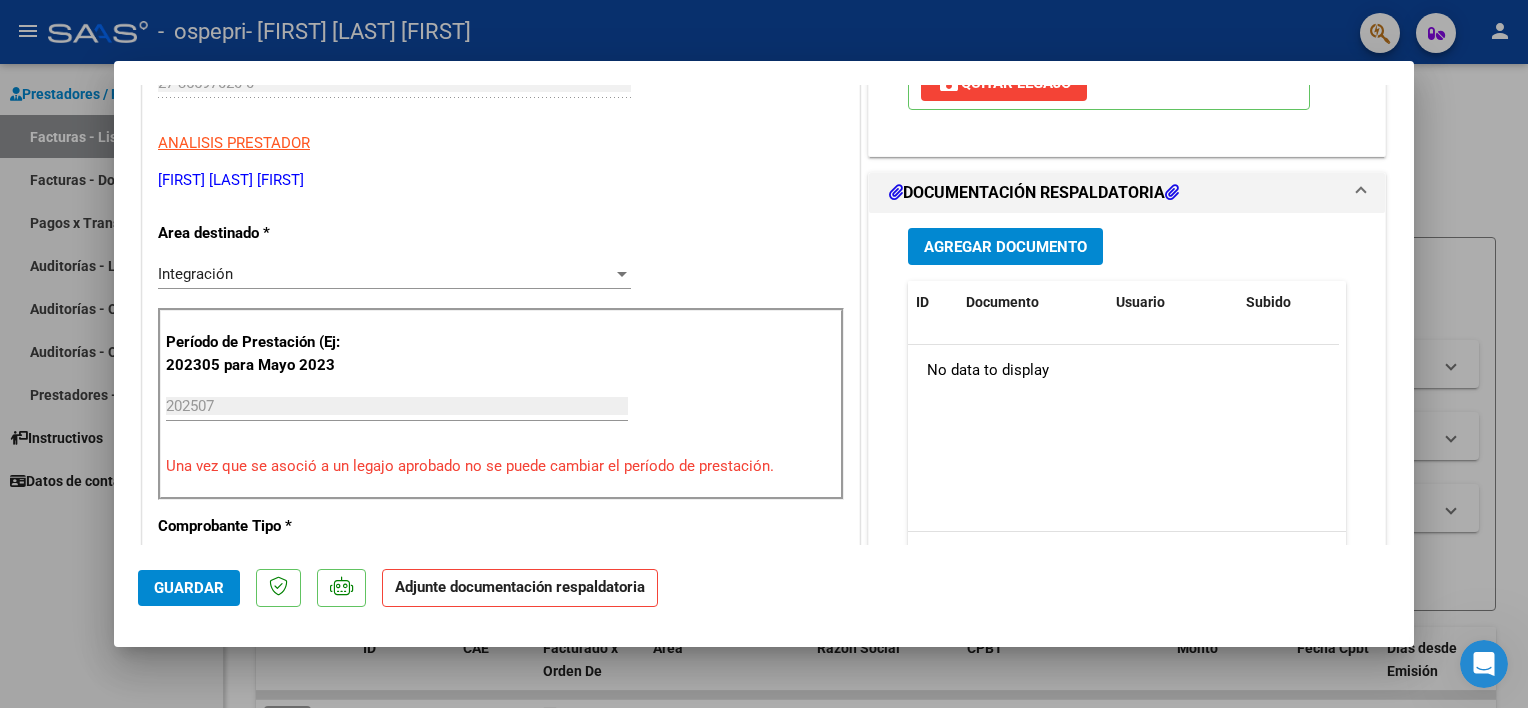 click on "Agregar Documento" at bounding box center [1005, 247] 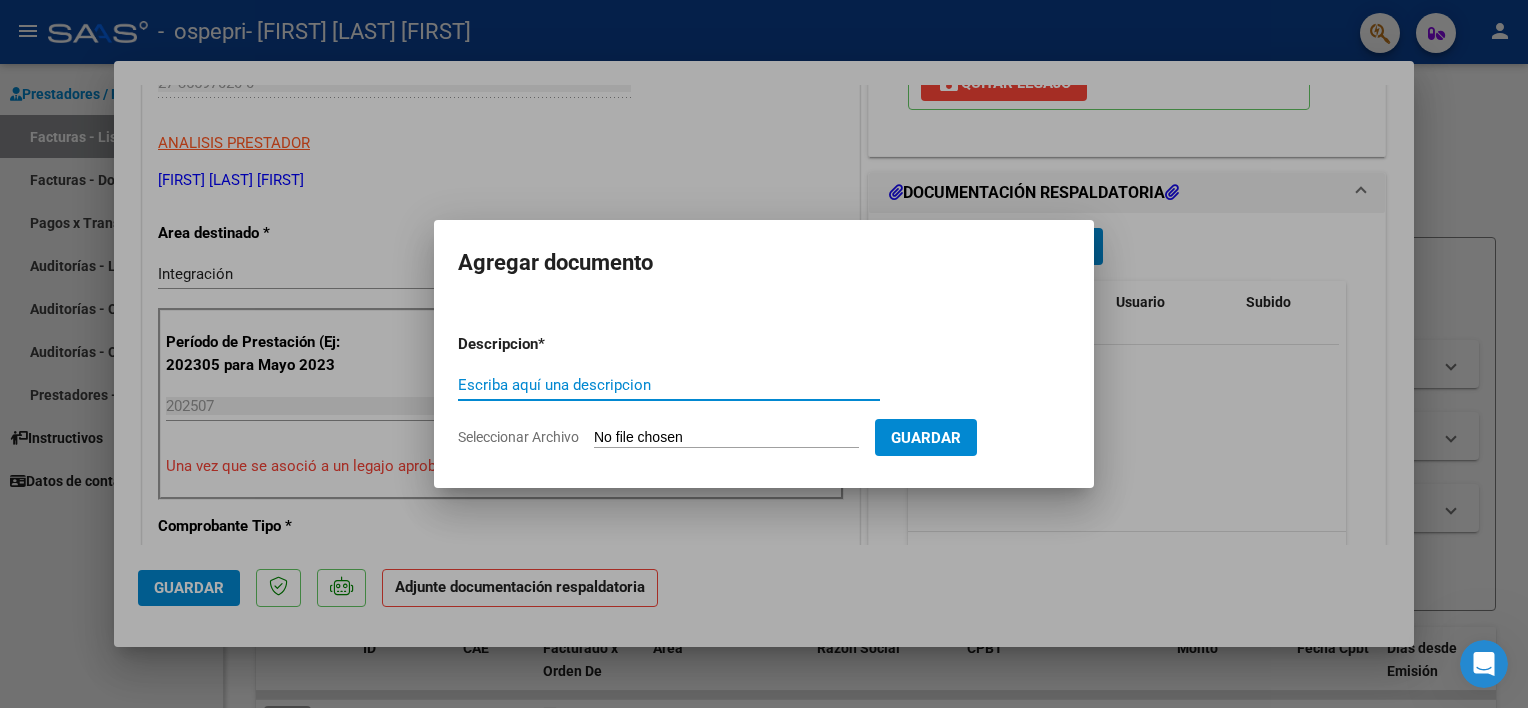 click on "Escriba aquí una descripcion" at bounding box center [669, 385] 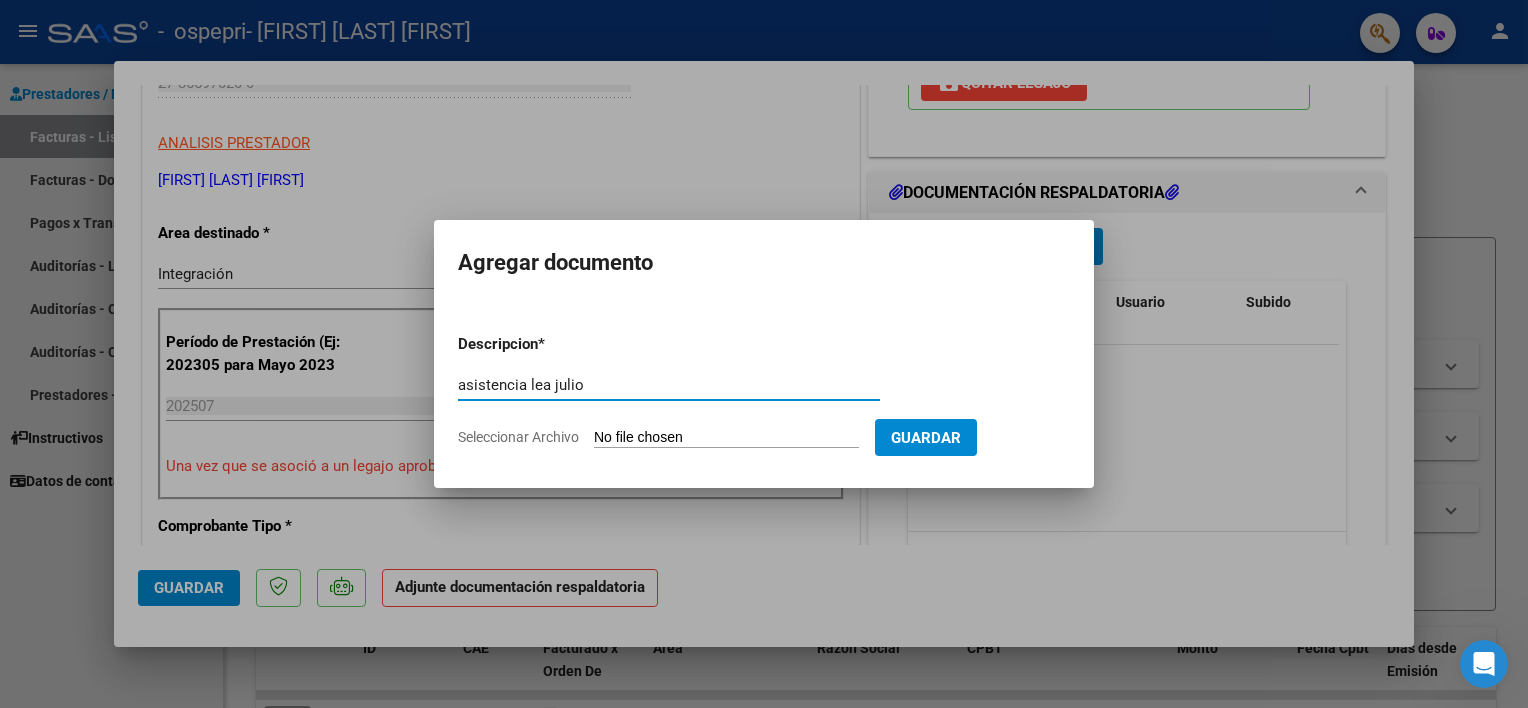 type on "asistencia lea julio" 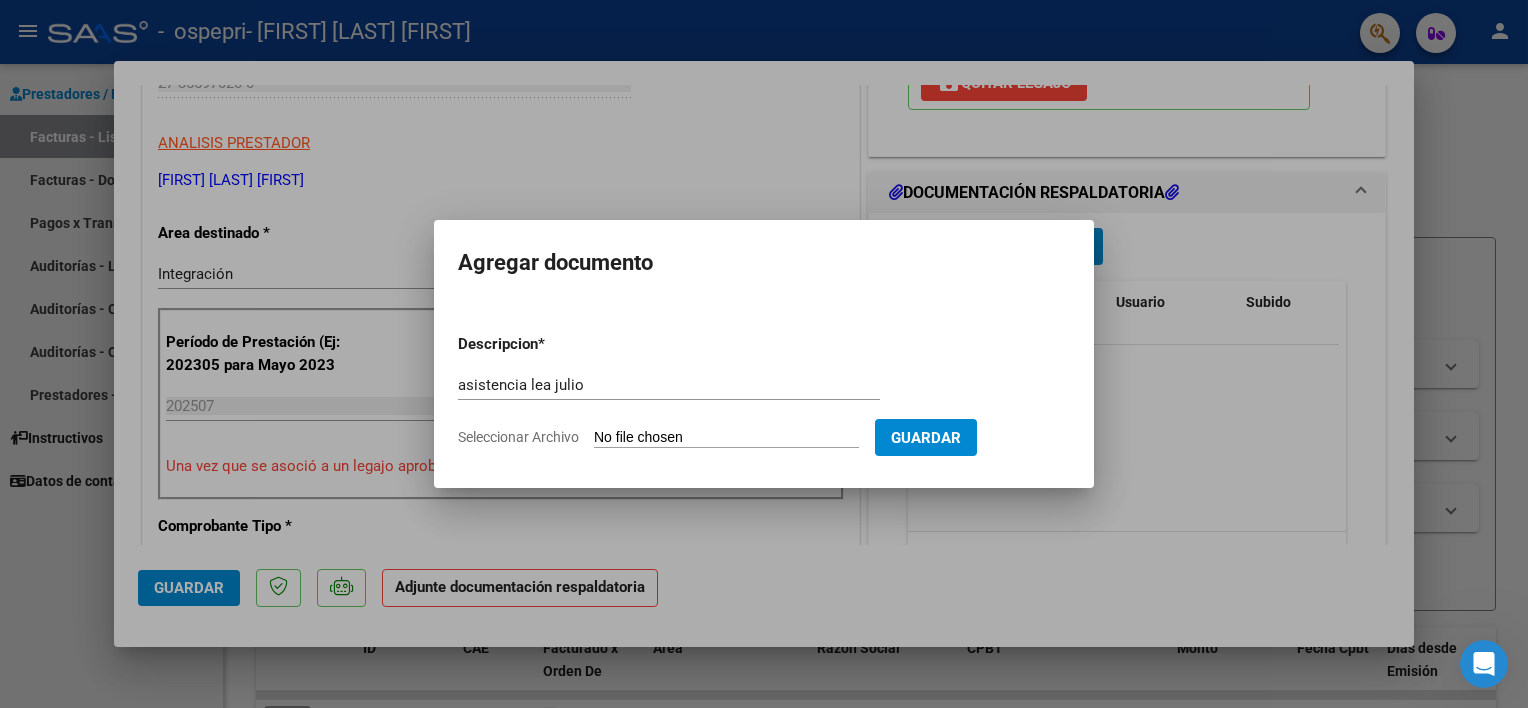 click on "Seleccionar Archivo" at bounding box center (726, 438) 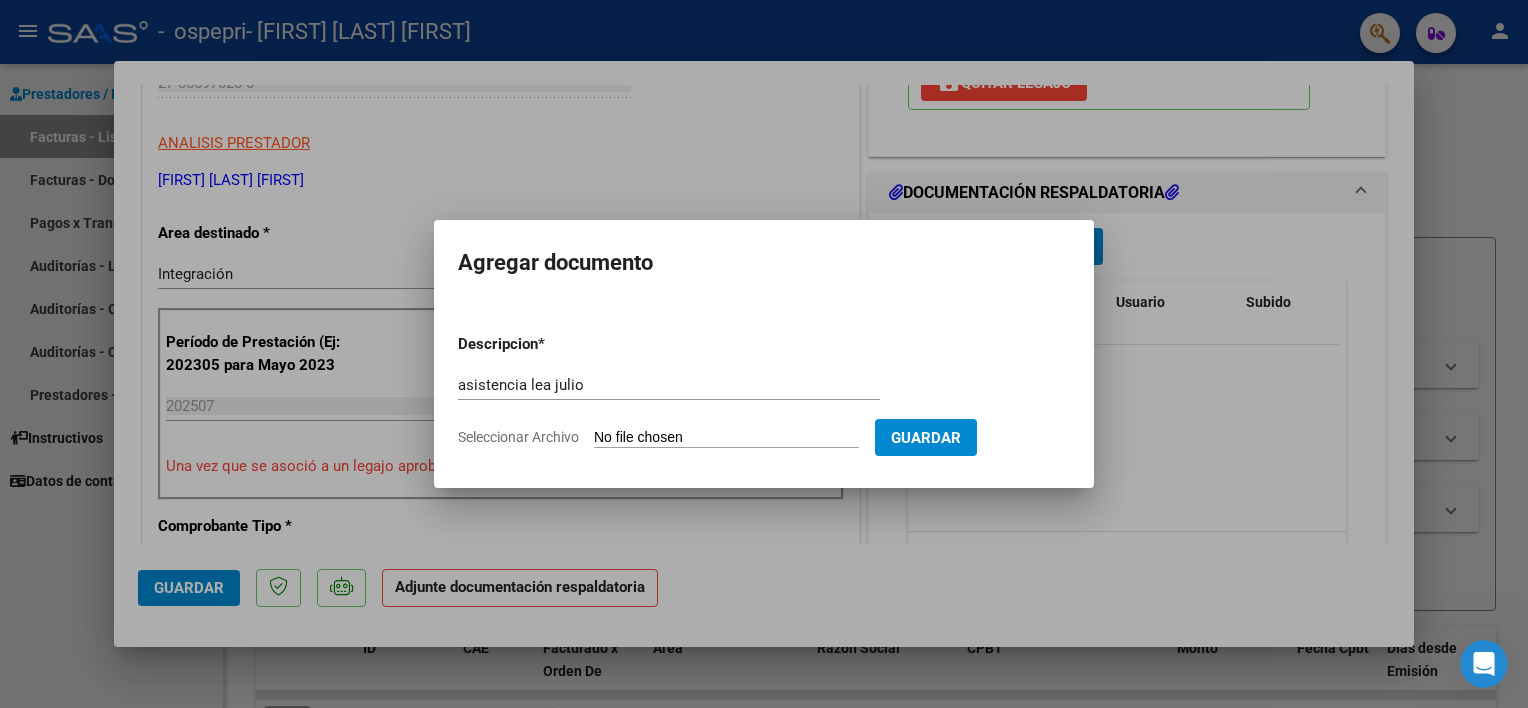 type on "C:\fakepath\Asistencia [FIRST] [LAST] [DATE].pdf" 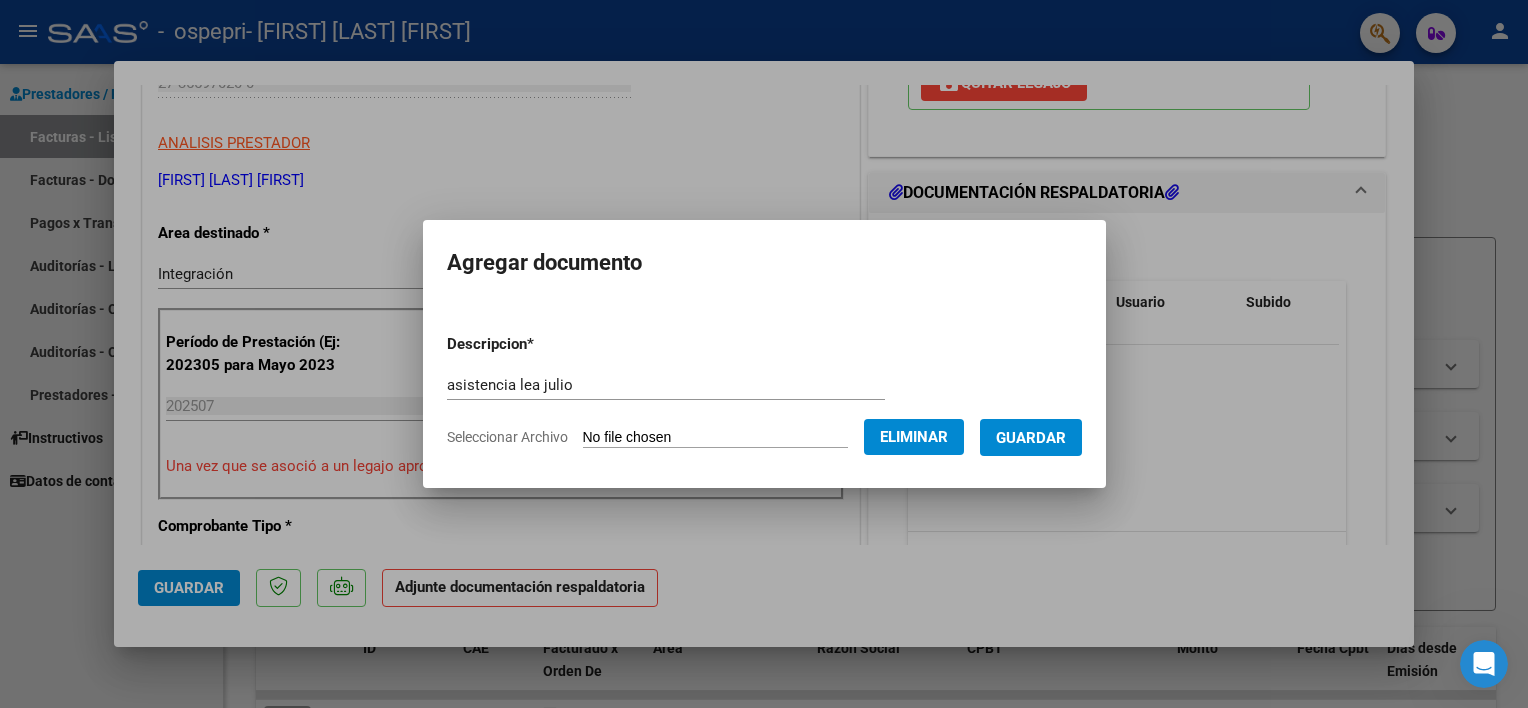 click on "Guardar" at bounding box center [1031, 438] 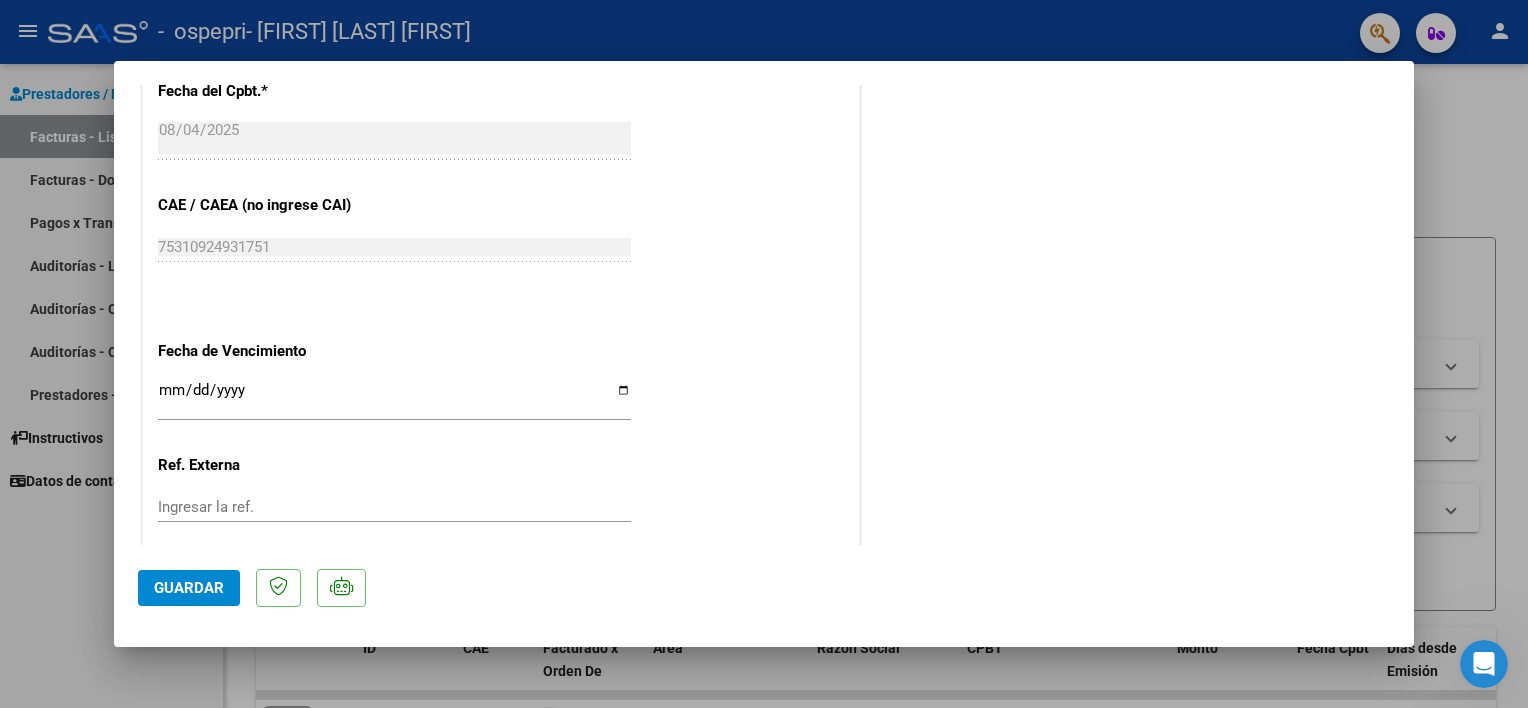 scroll, scrollTop: 1328, scrollLeft: 0, axis: vertical 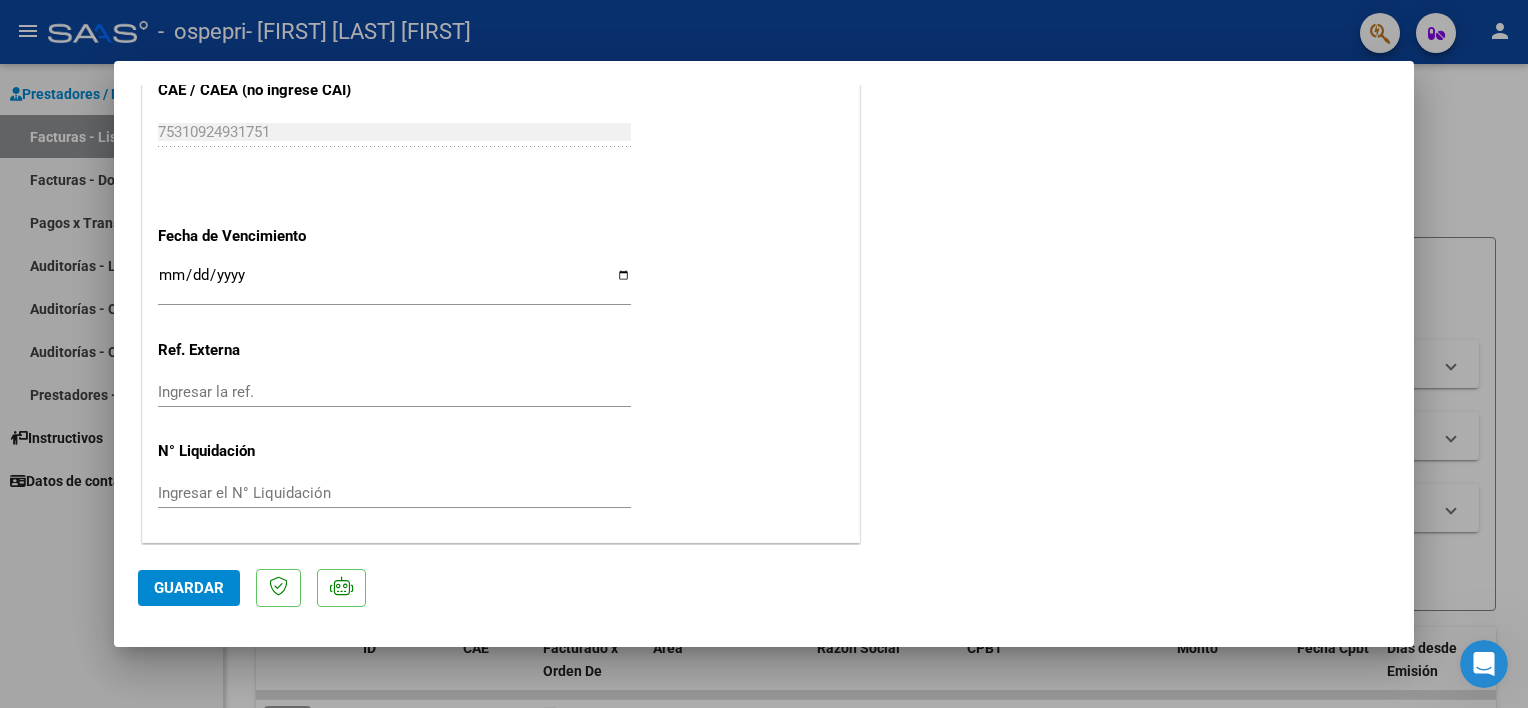click on "Guardar" 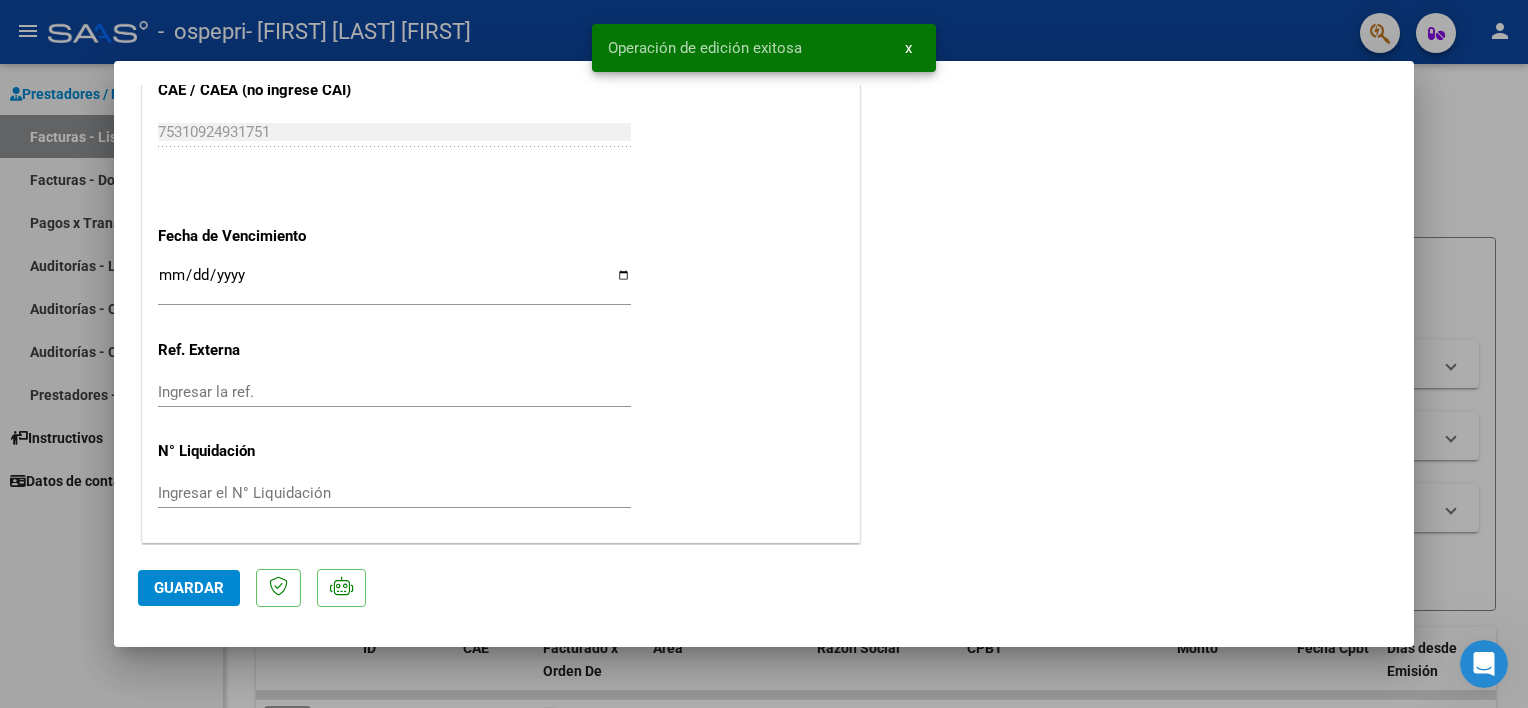 click at bounding box center [764, 354] 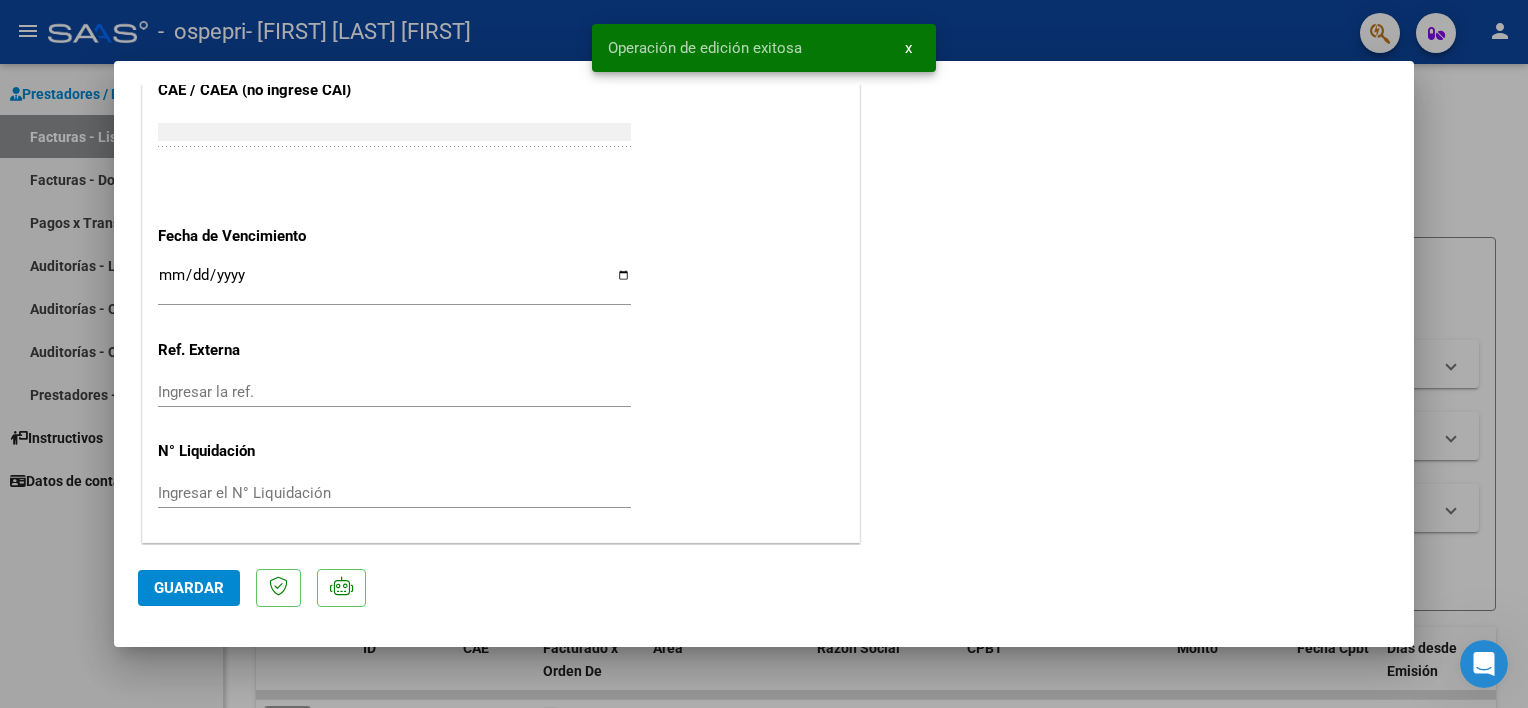 scroll, scrollTop: 0, scrollLeft: 0, axis: both 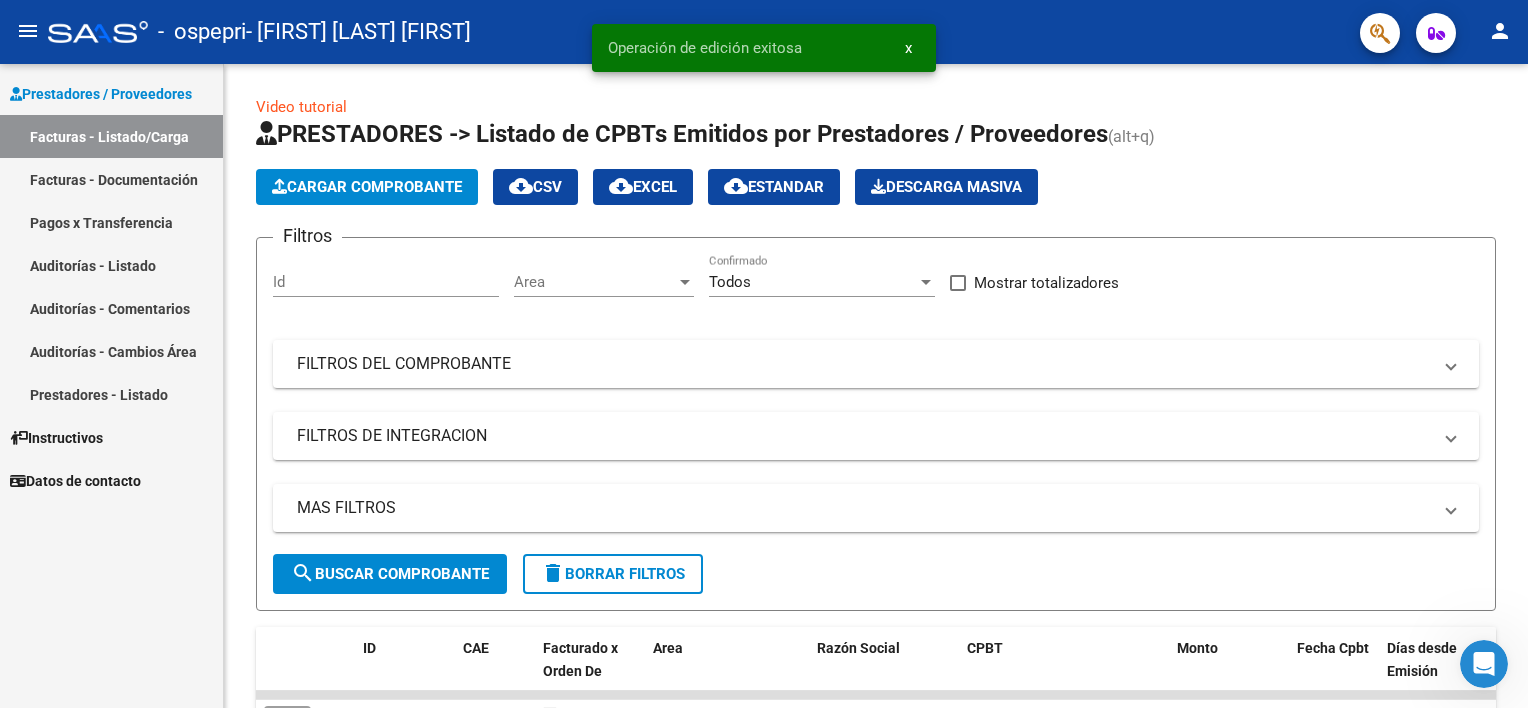 click on "Facturas - Documentación" at bounding box center (111, 179) 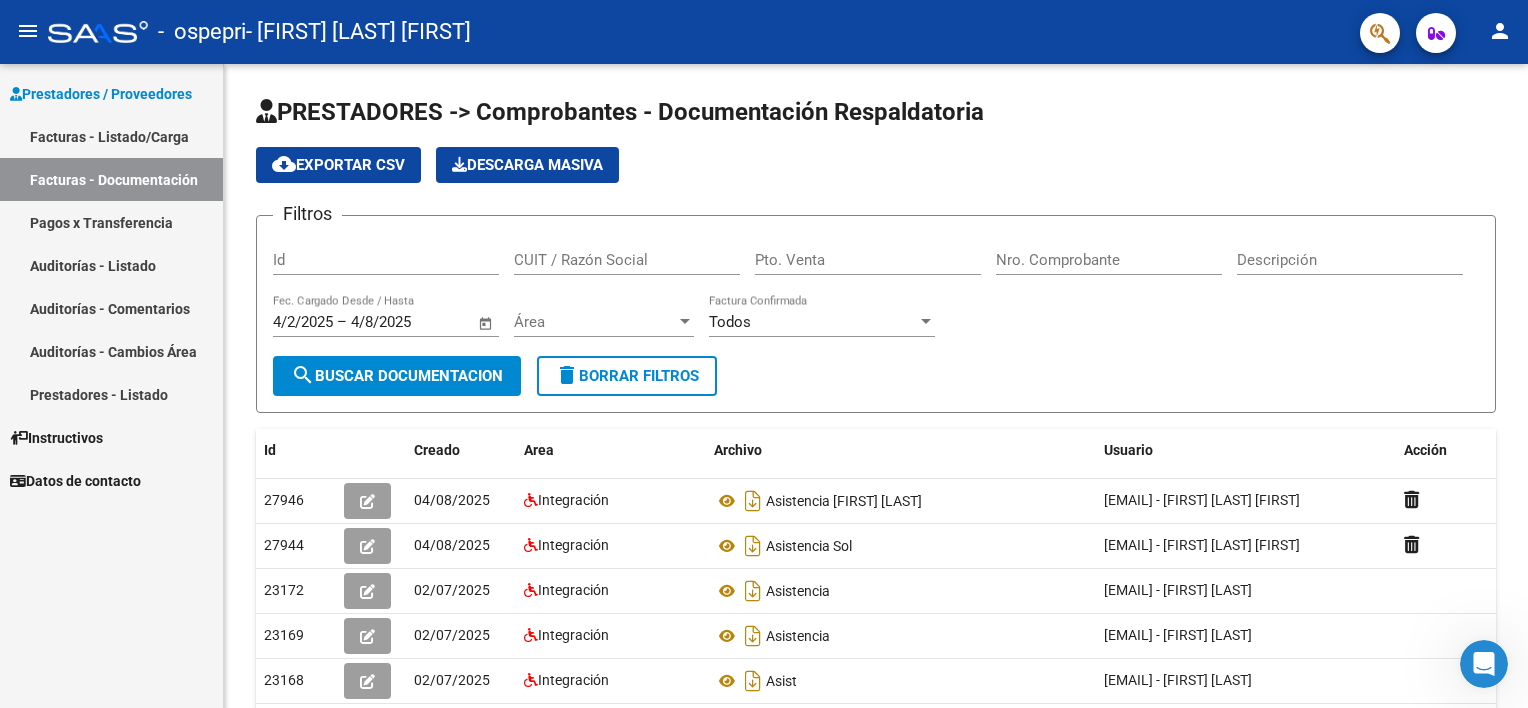 click on "Facturas - Listado/Carga" at bounding box center (111, 136) 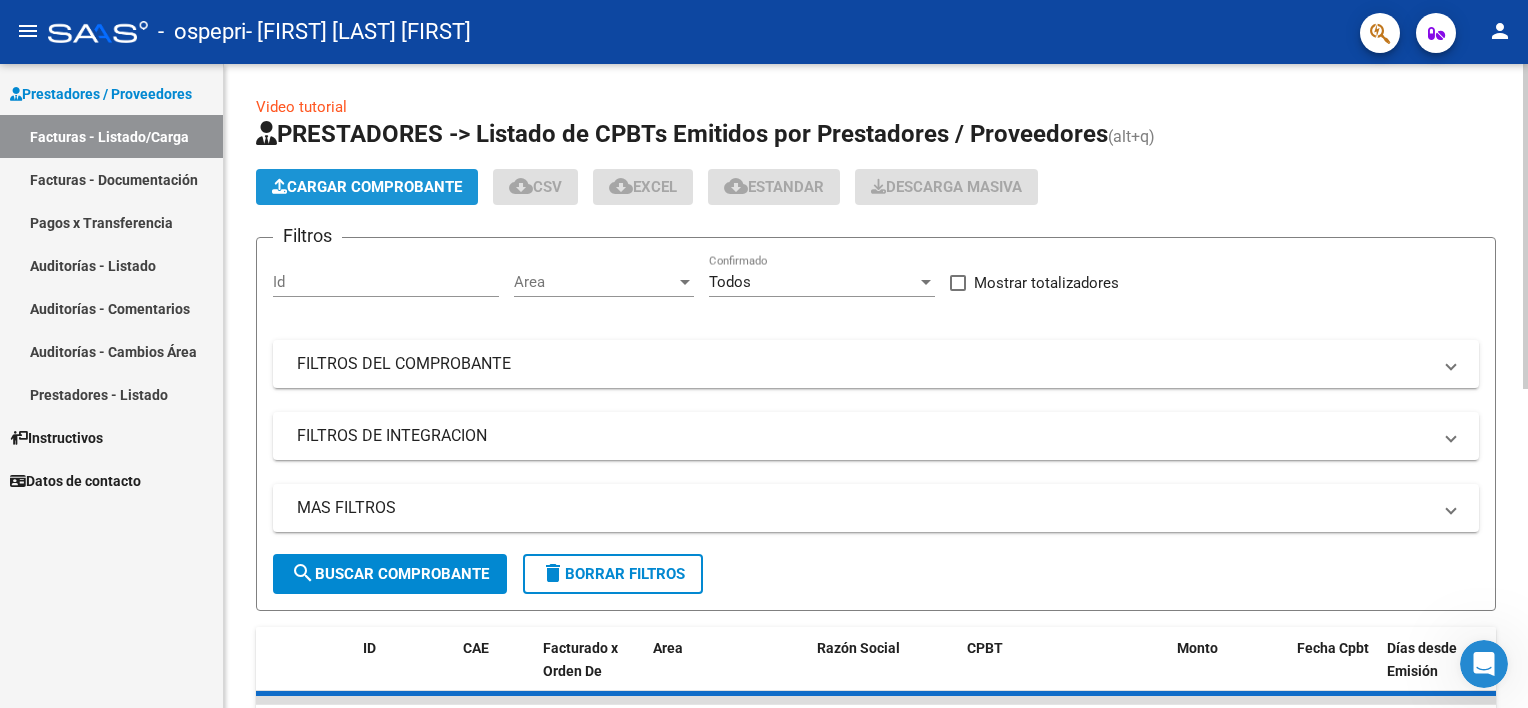 click on "Cargar Comprobante" 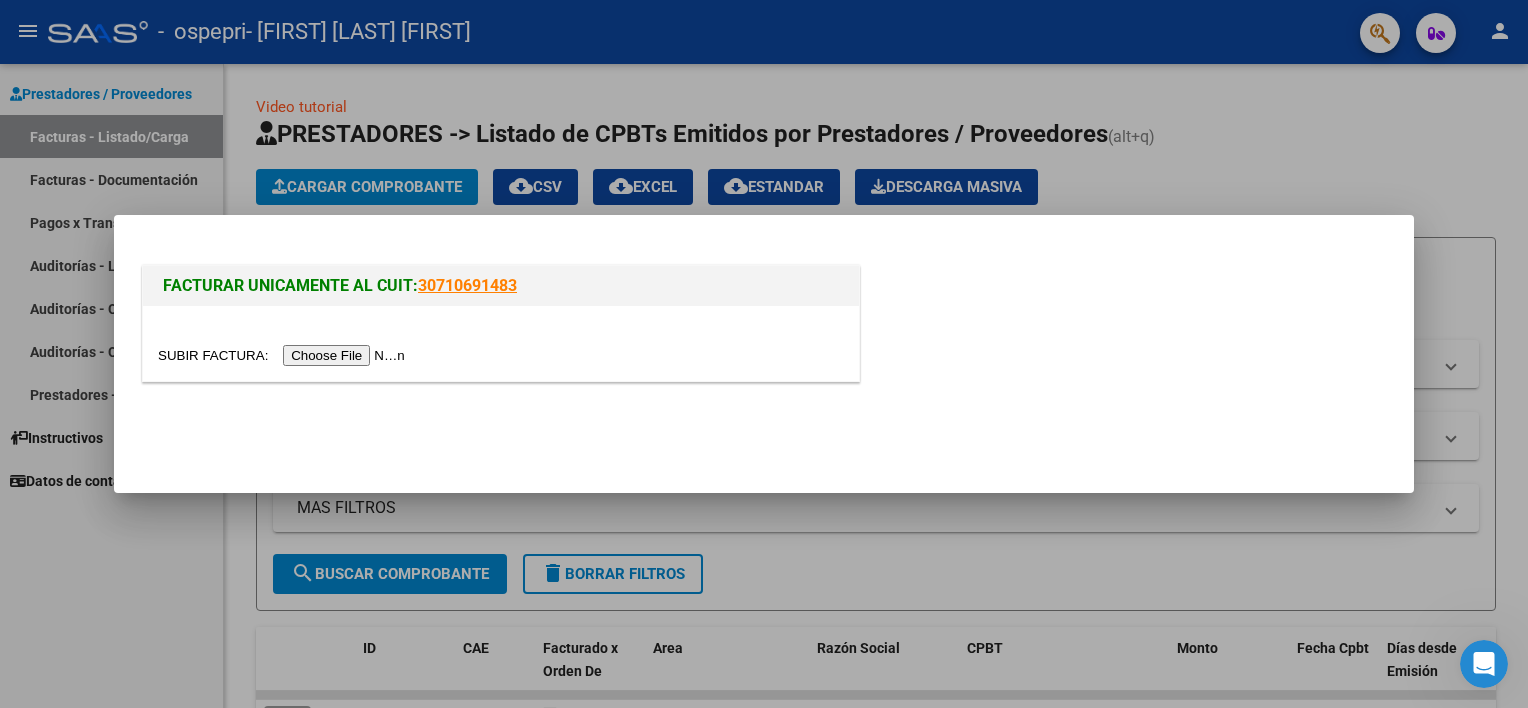 click at bounding box center [284, 355] 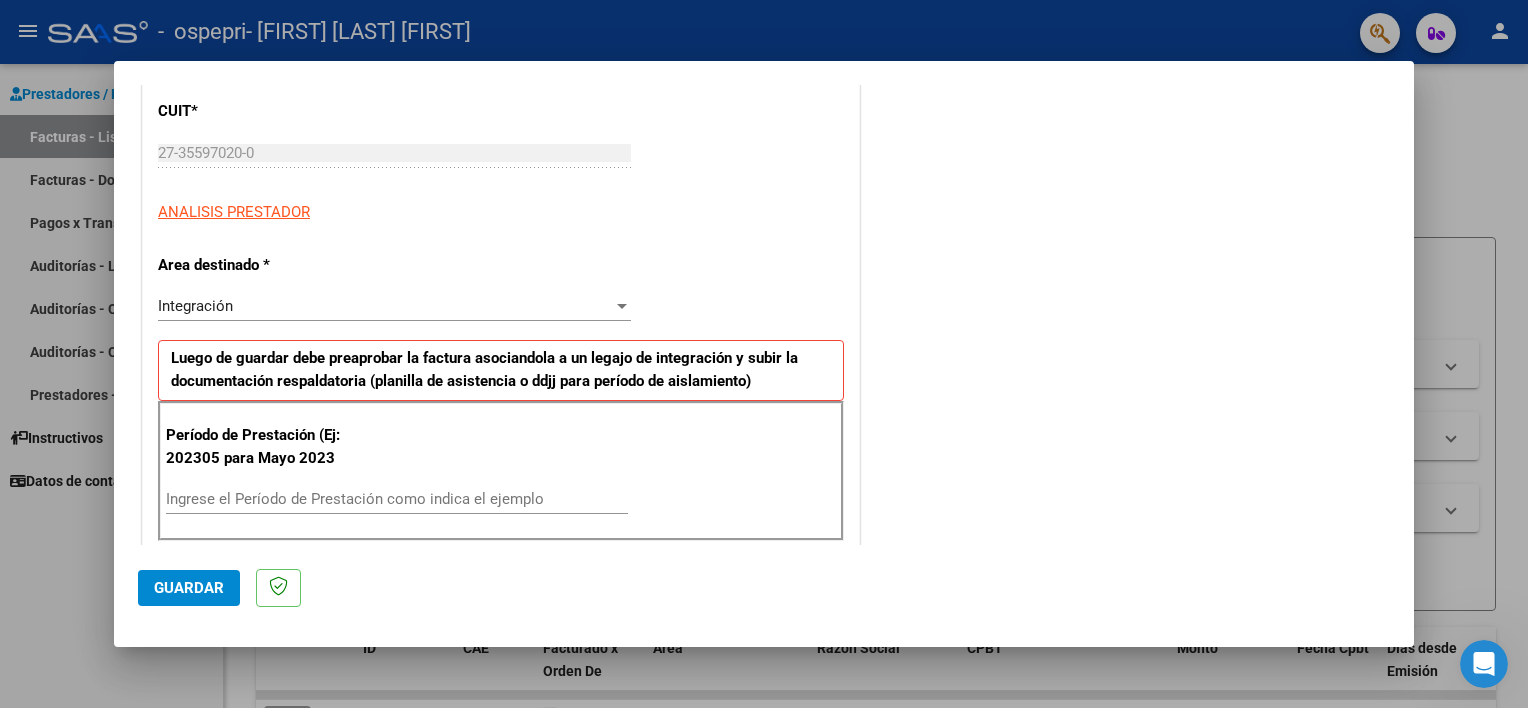scroll, scrollTop: 282, scrollLeft: 0, axis: vertical 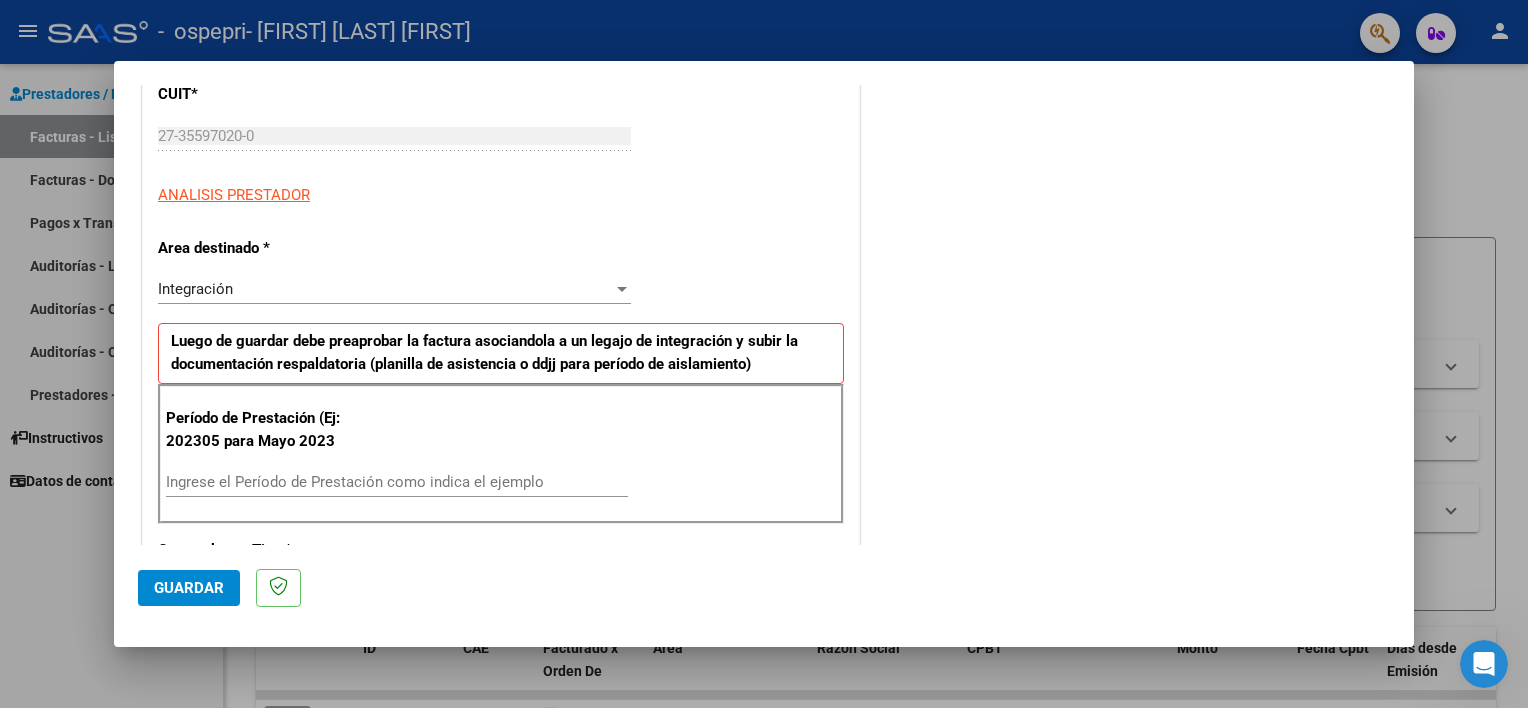 click on "Ingrese el Período de Prestación como indica el ejemplo" at bounding box center (397, 482) 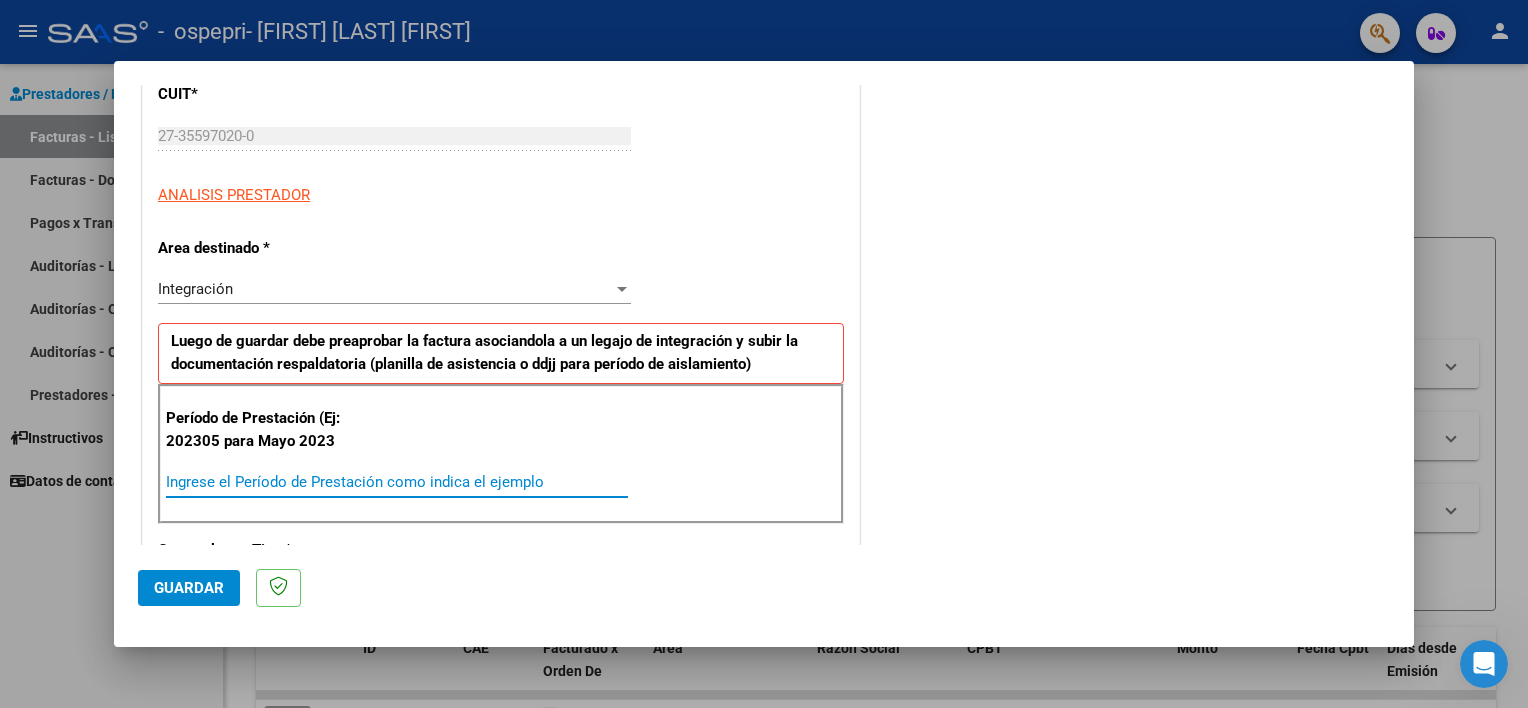 click on "Ingrese el Período de Prestación como indica el ejemplo" at bounding box center [397, 482] 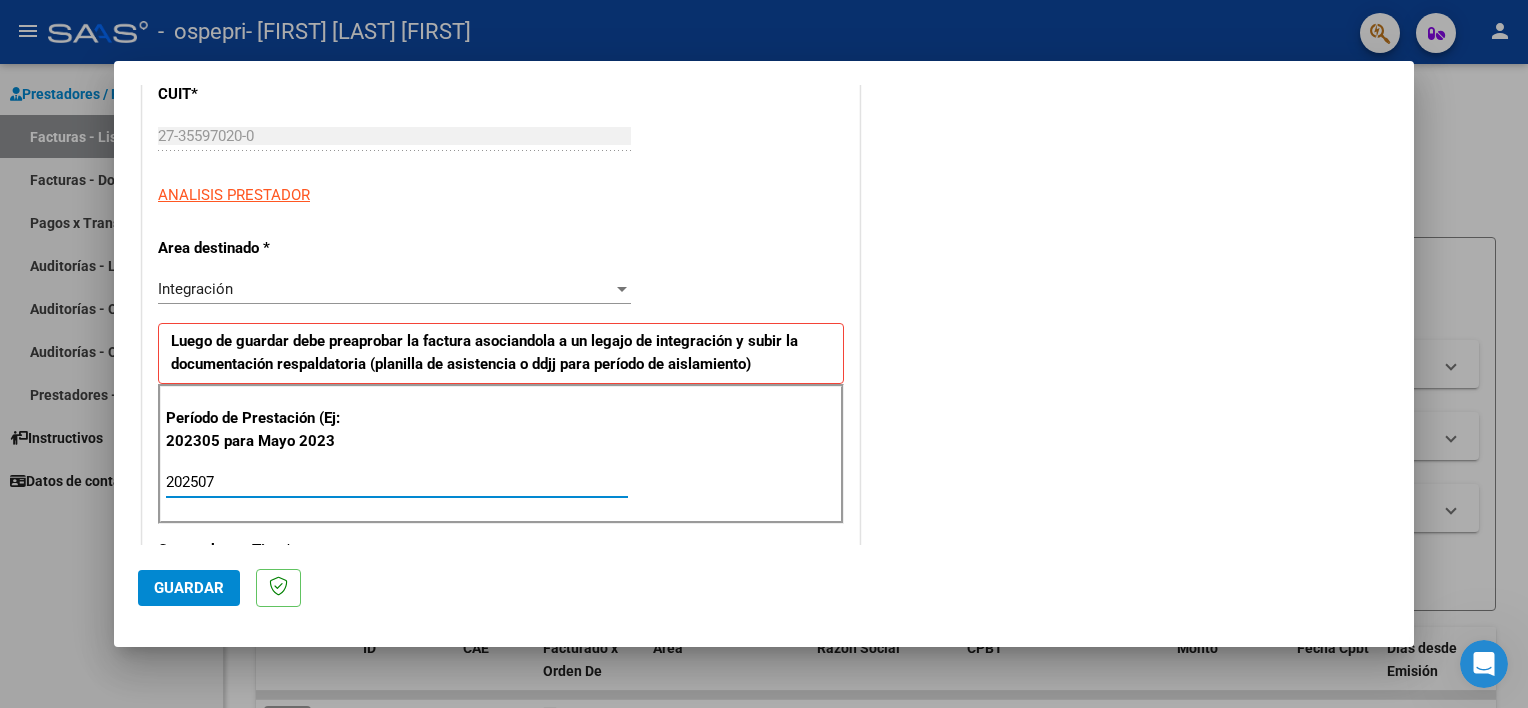 type on "202507" 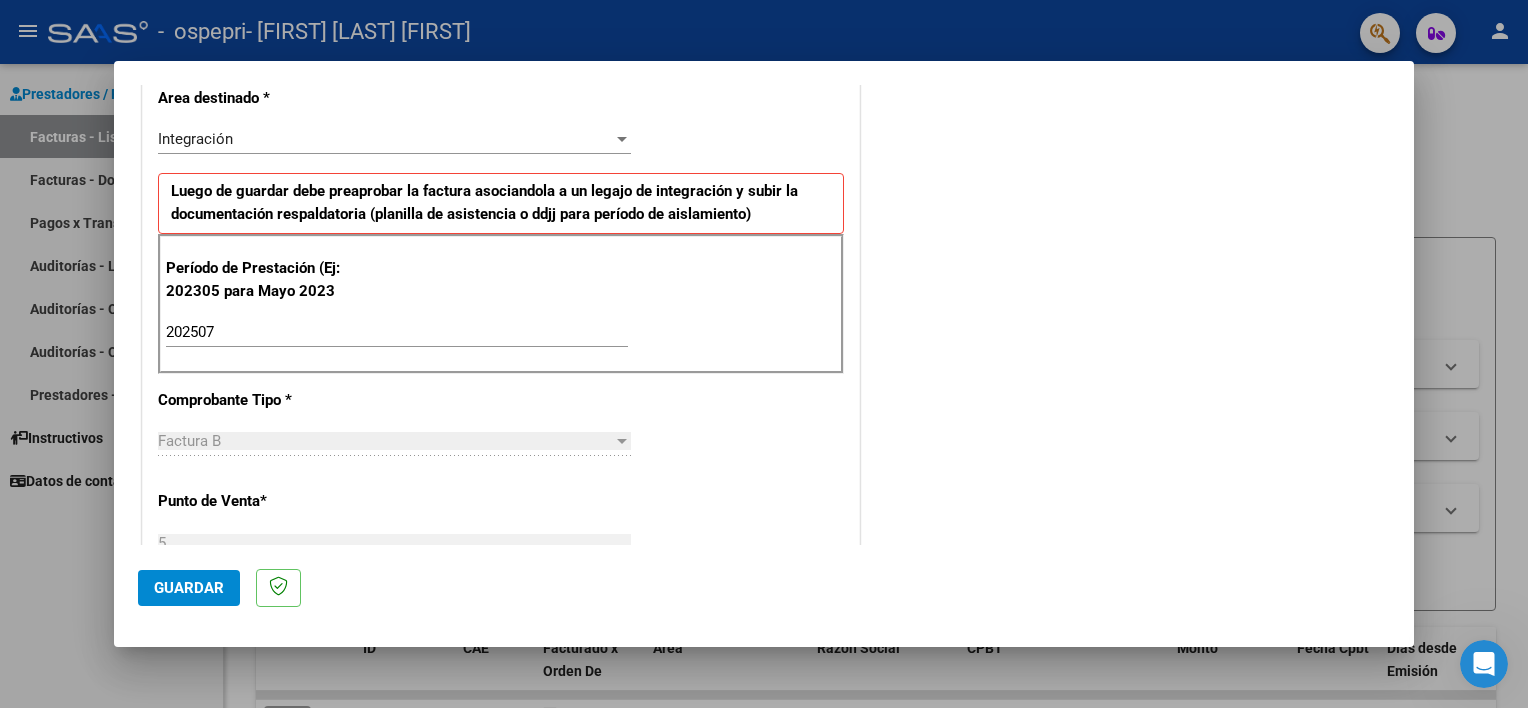 scroll, scrollTop: 428, scrollLeft: 0, axis: vertical 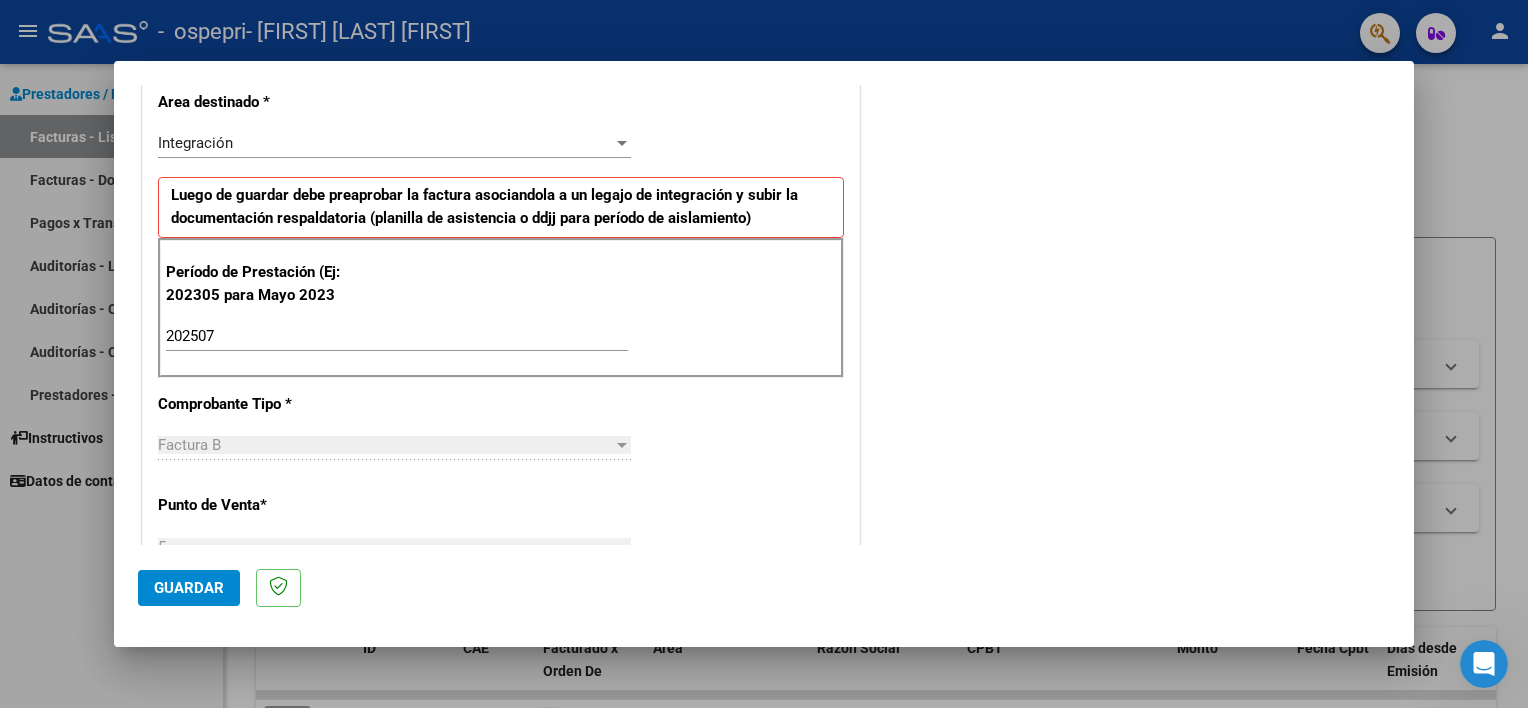 click on "Guardar" 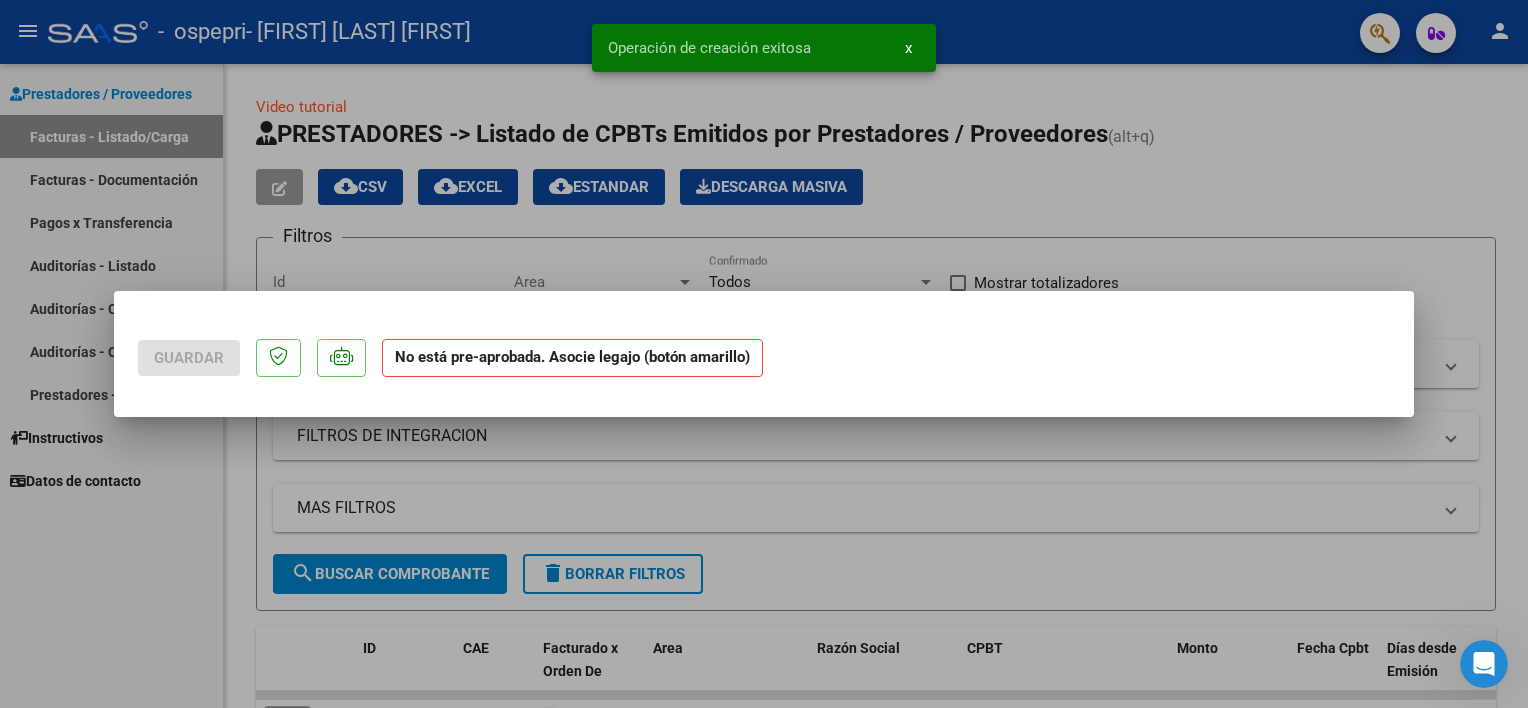 scroll, scrollTop: 0, scrollLeft: 0, axis: both 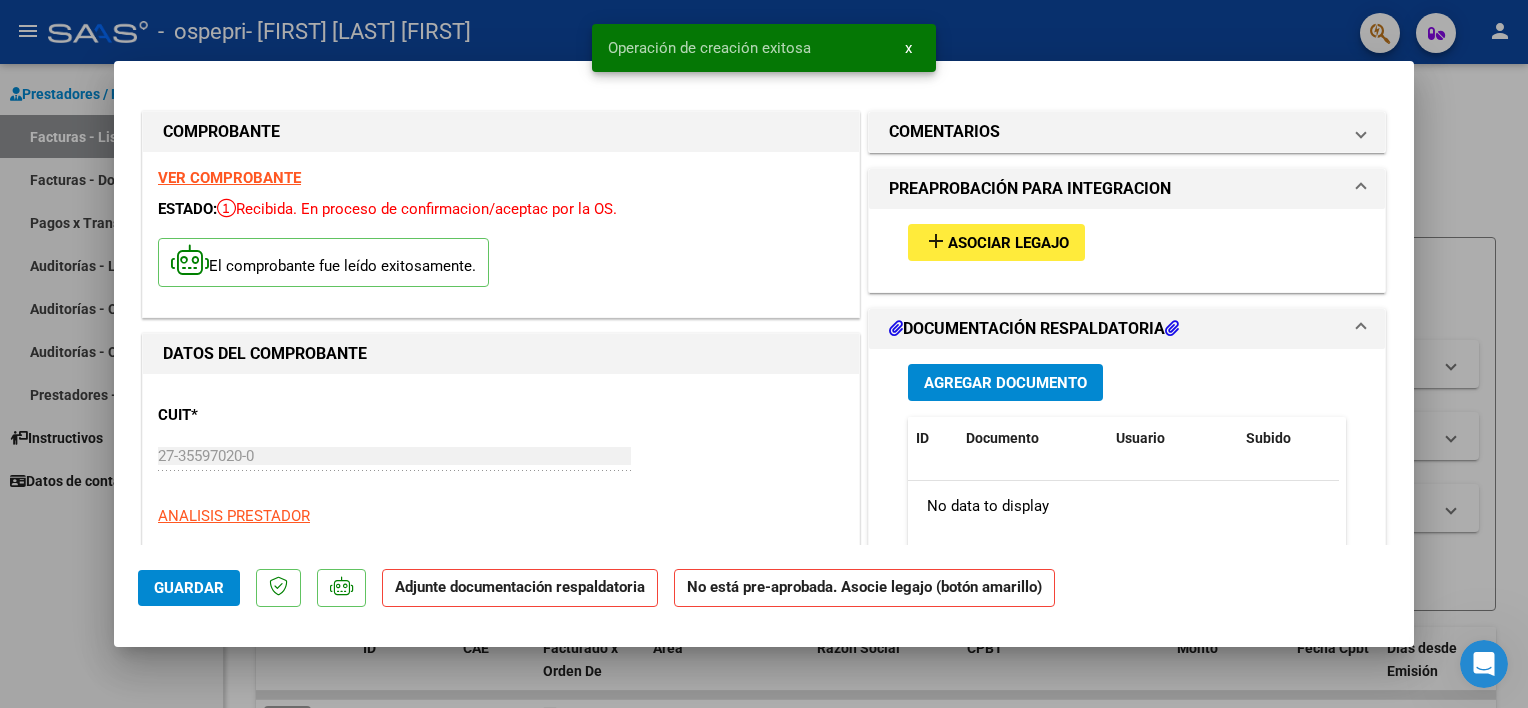 click on "Asociar Legajo" at bounding box center (1008, 243) 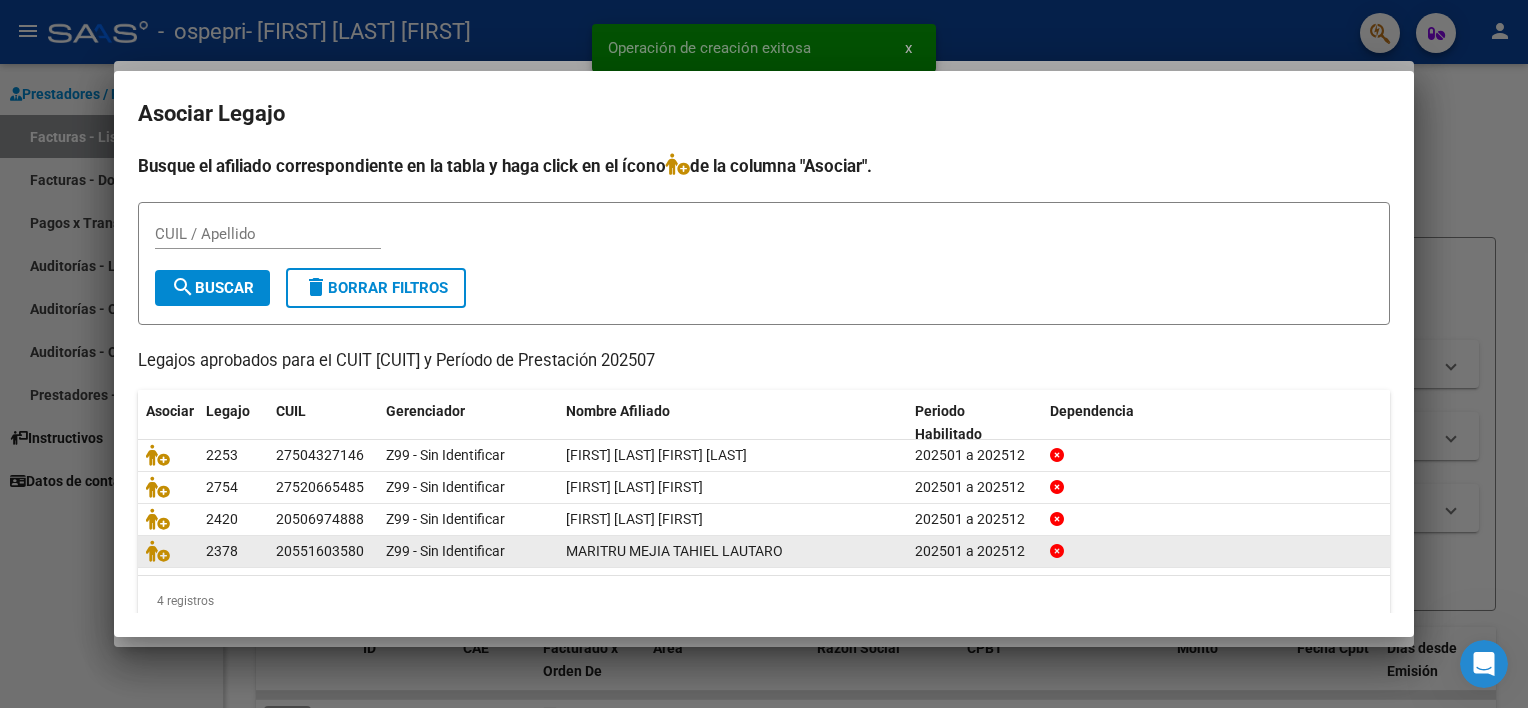 click on "2378" 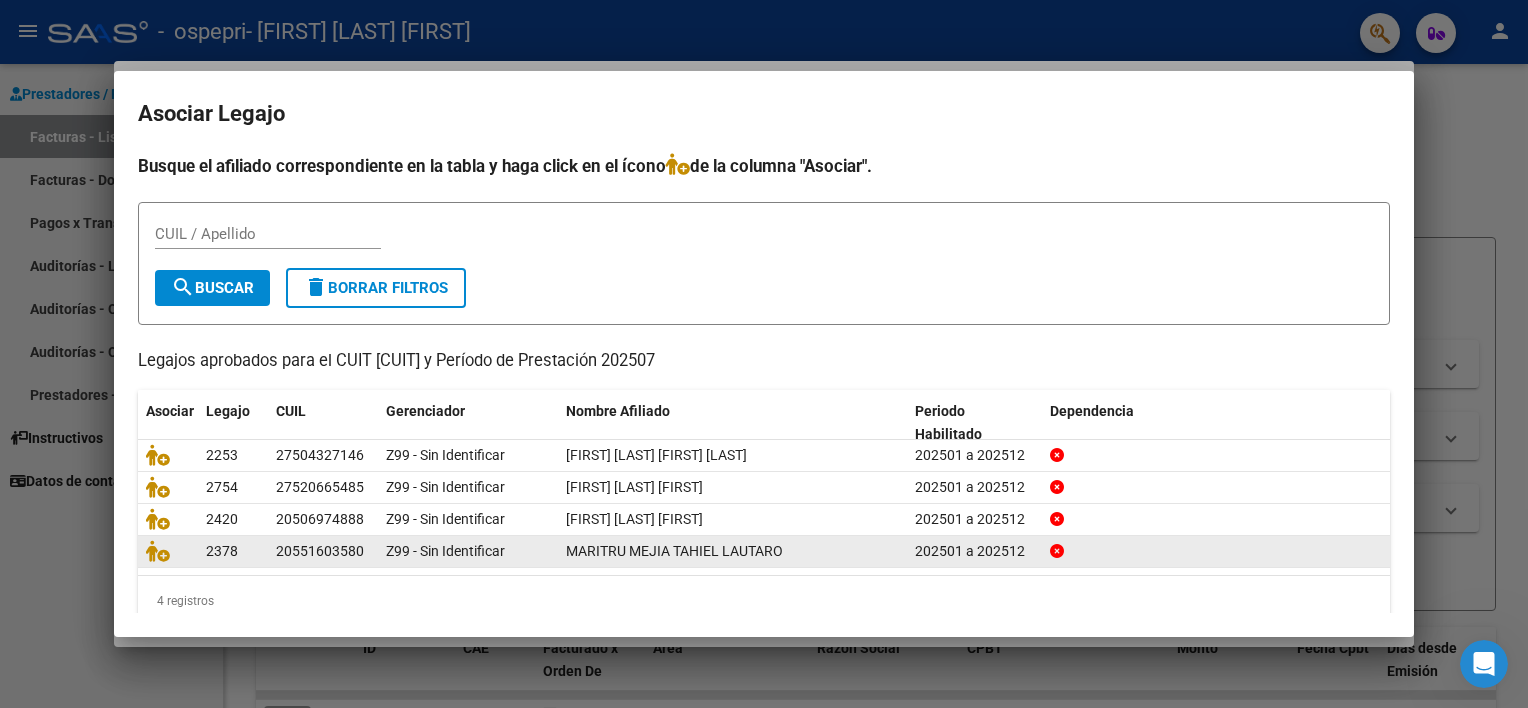 click 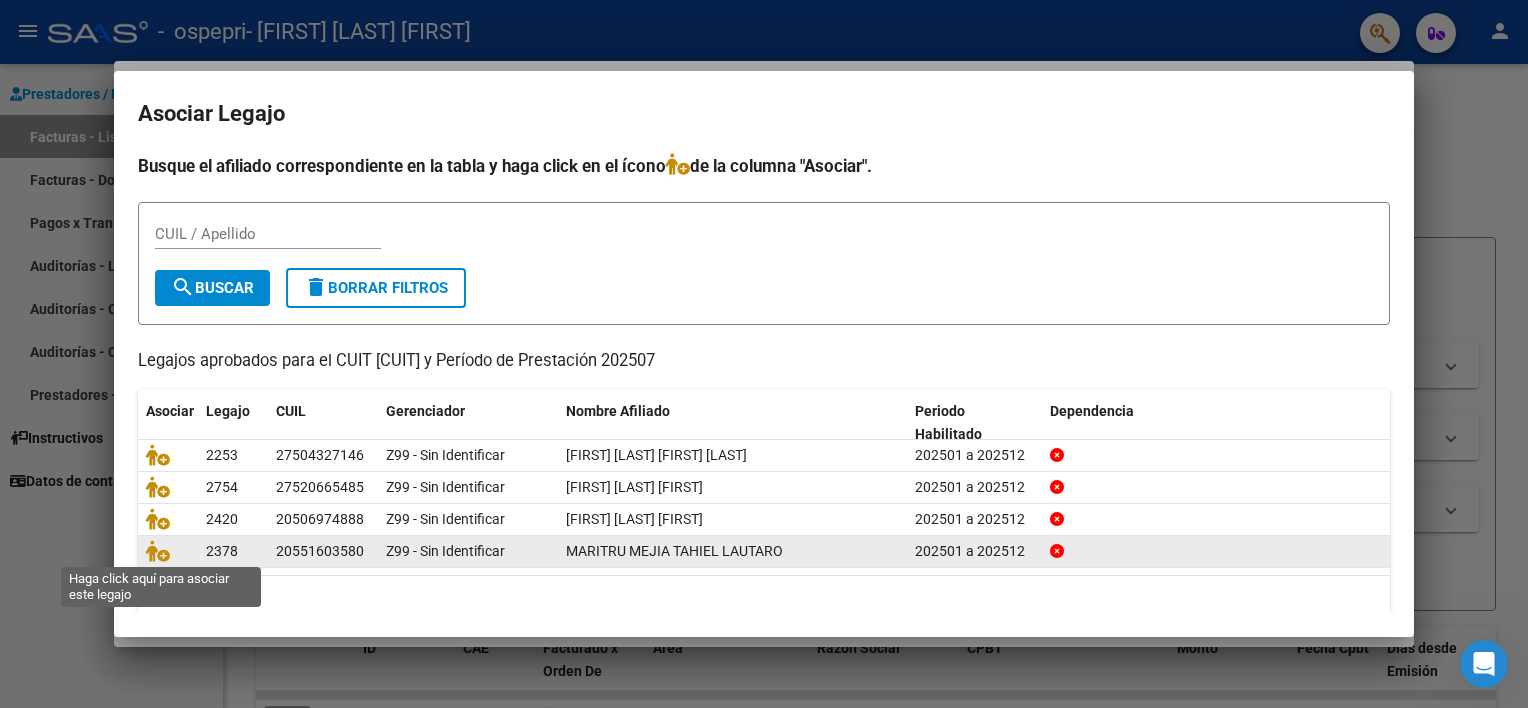 click 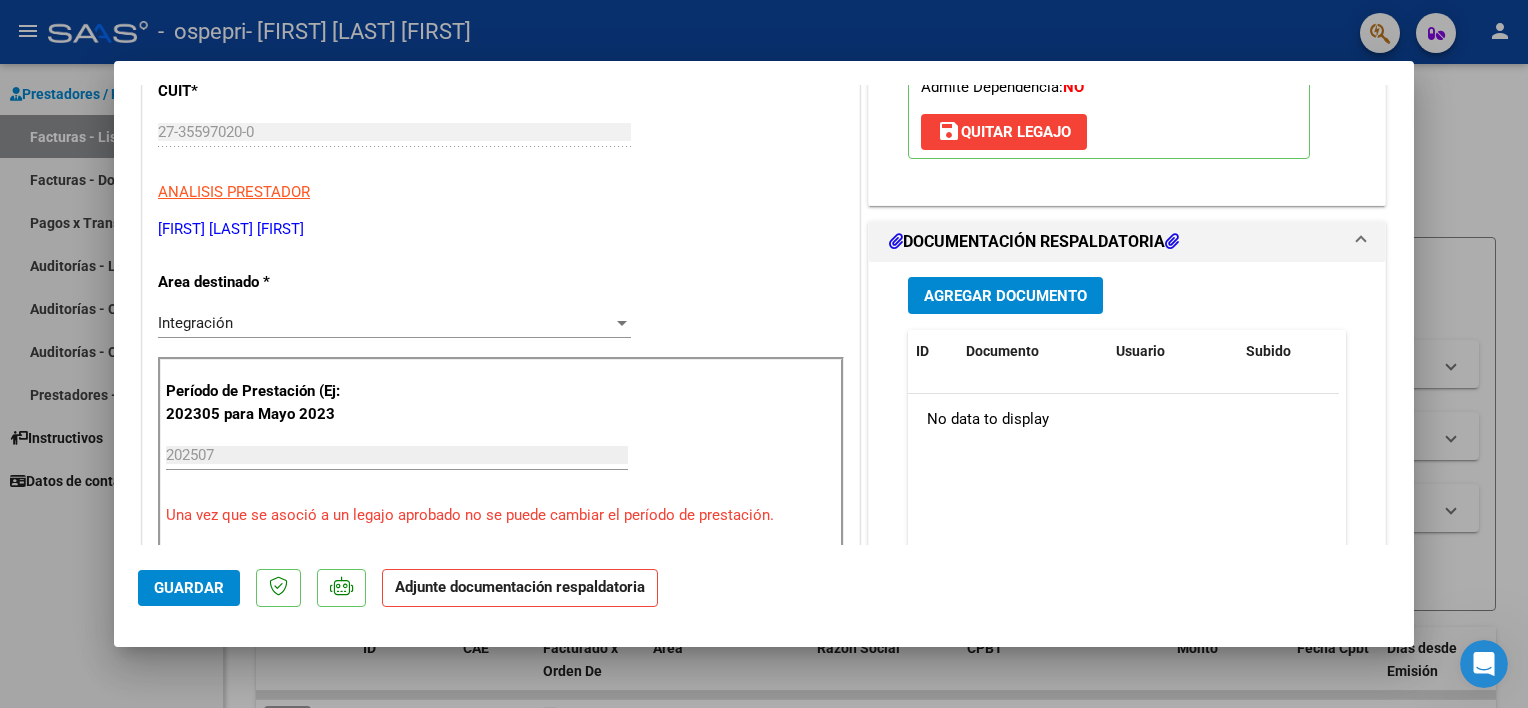 scroll, scrollTop: 328, scrollLeft: 0, axis: vertical 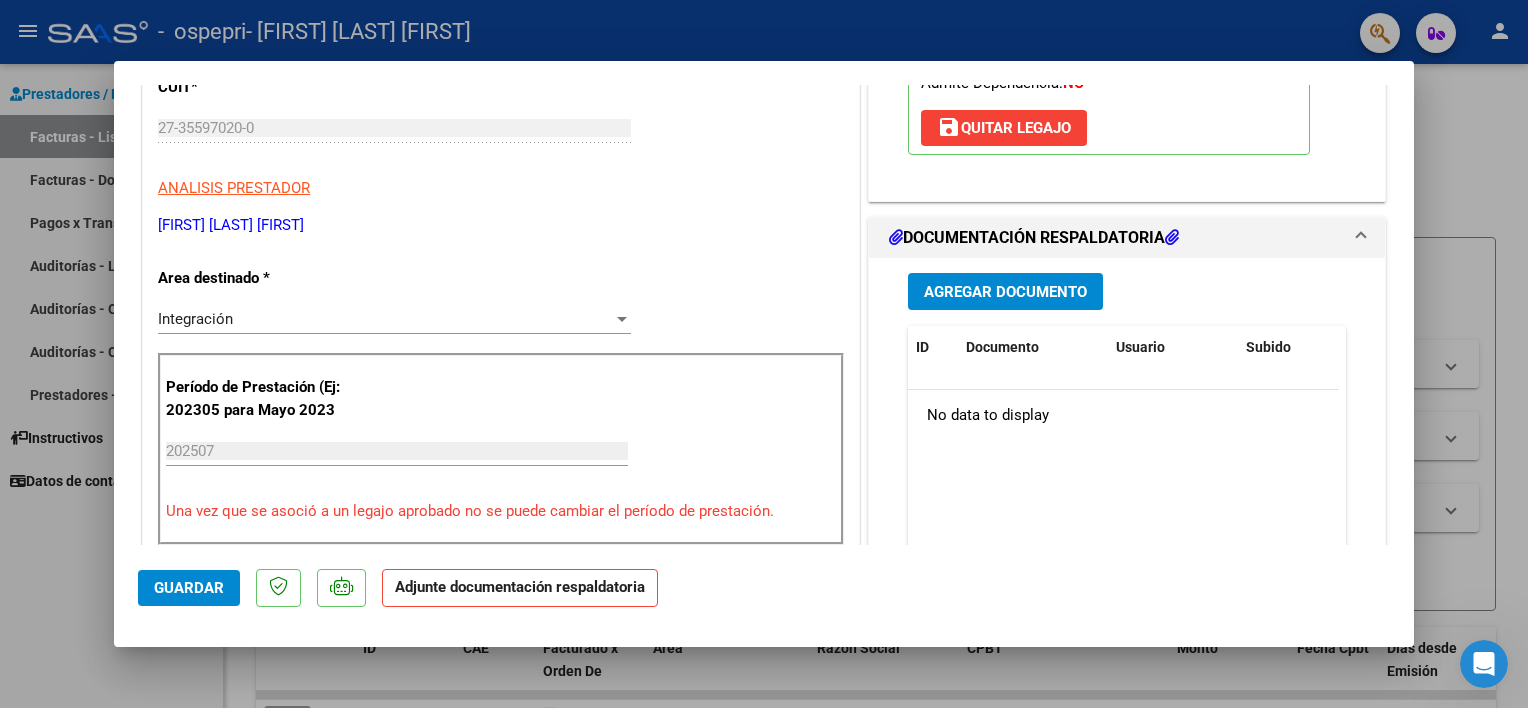 click on "Agregar Documento" at bounding box center [1005, 292] 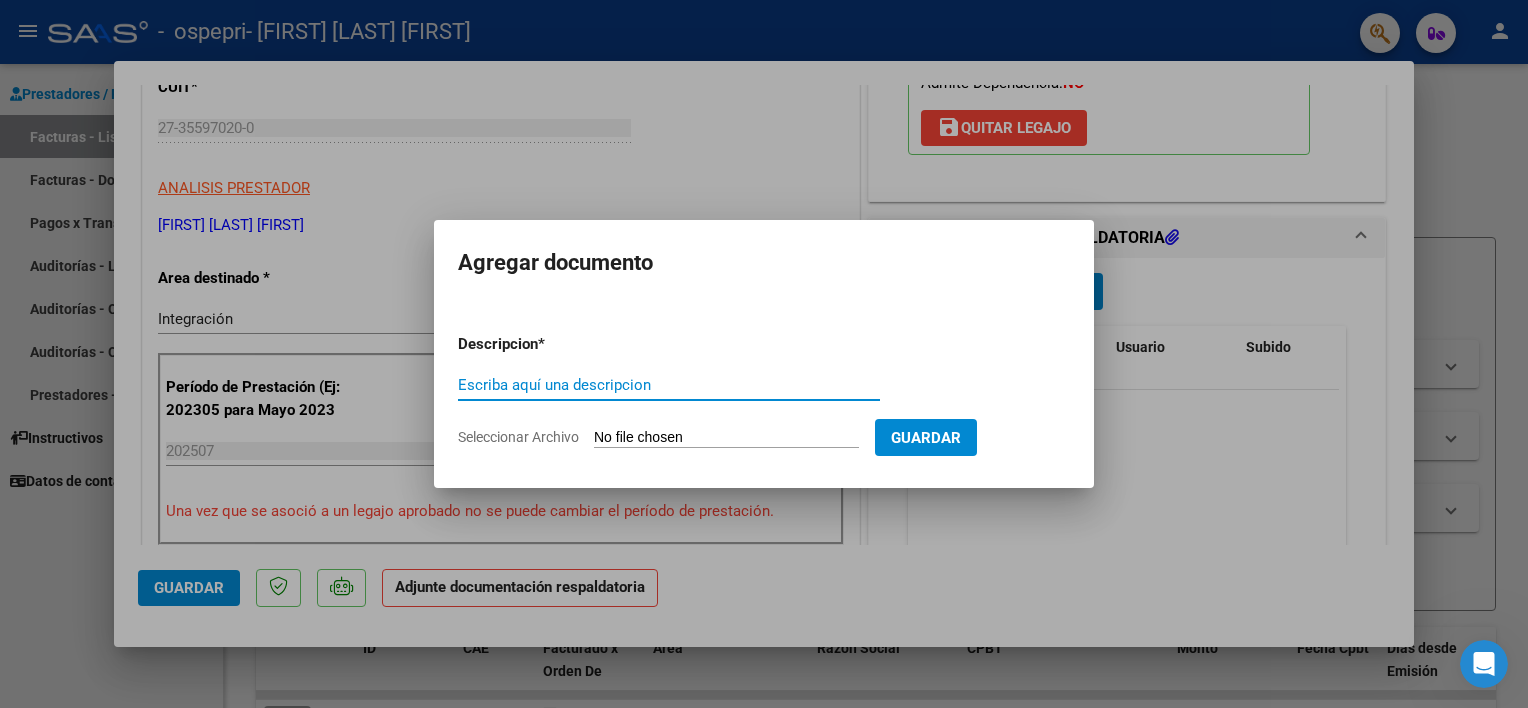 click on "Escriba aquí una descripcion" at bounding box center [669, 385] 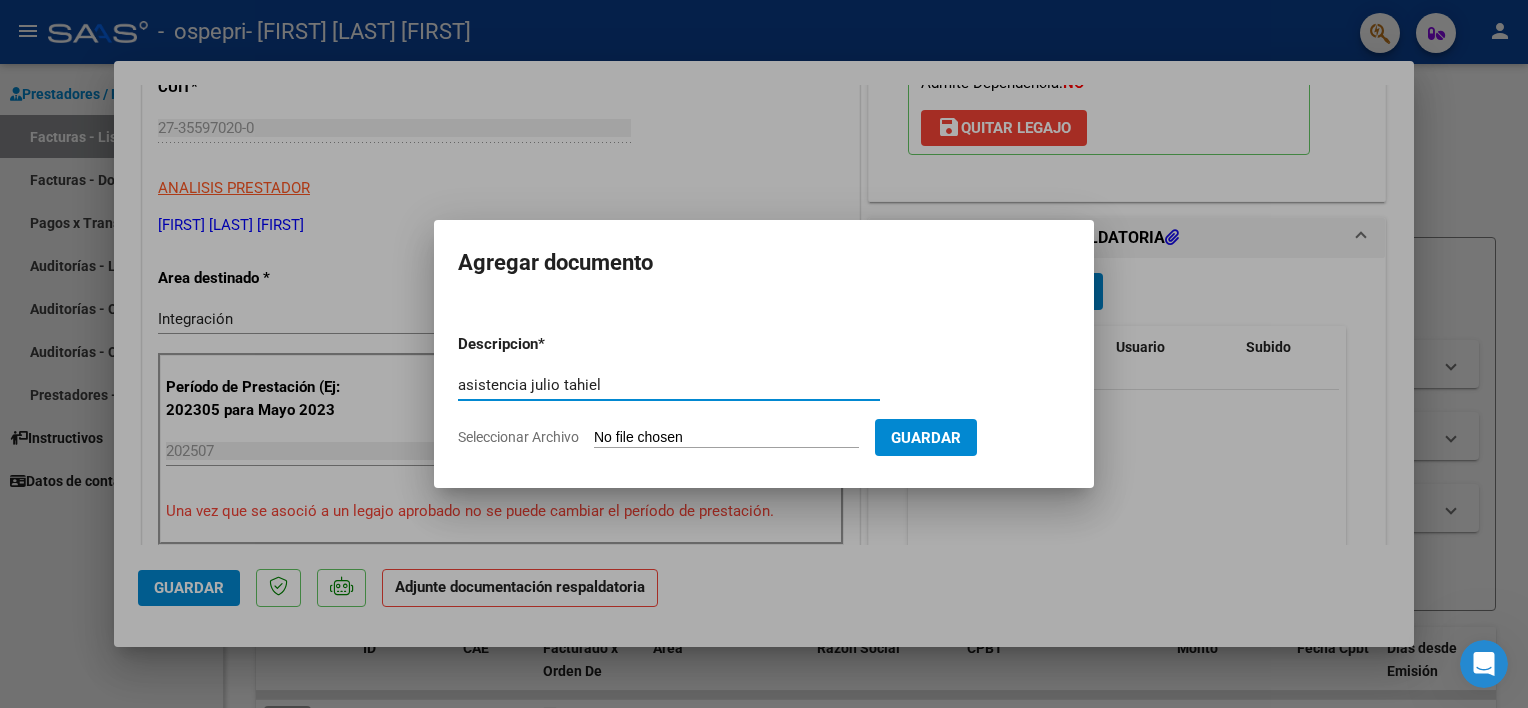 type on "asistencia julio tahiel" 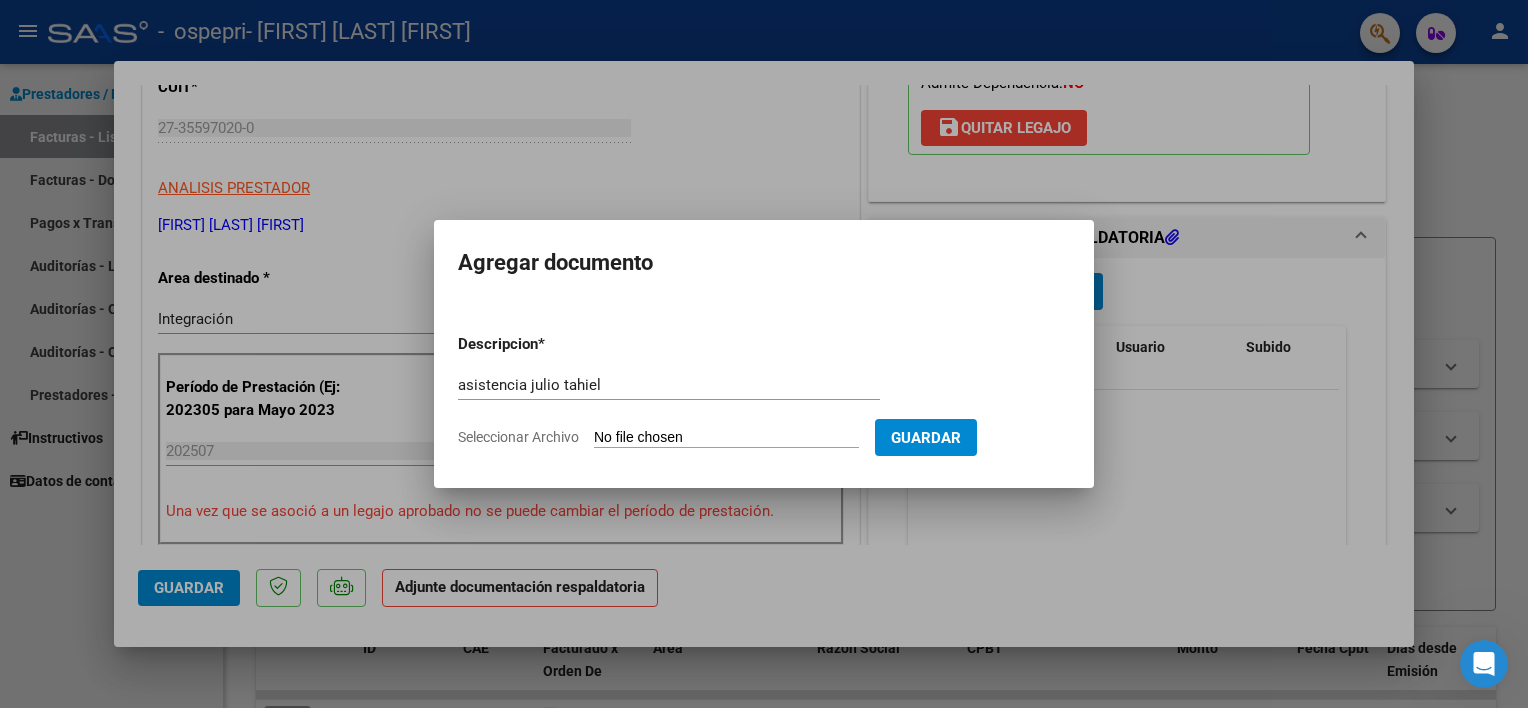 type on "C:\fakepath\Asistencia [FIRST] [LAST] .pdf" 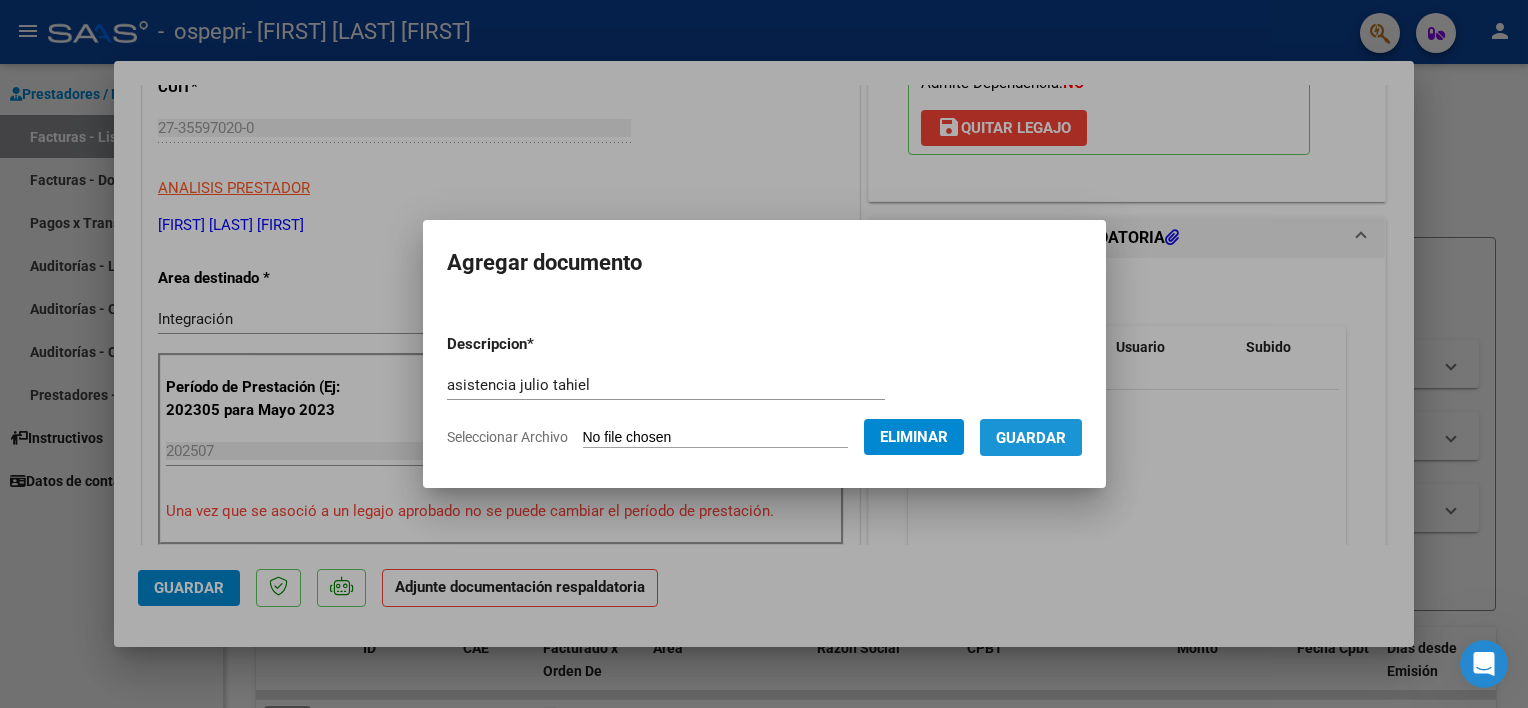 click on "Guardar" at bounding box center (1031, 438) 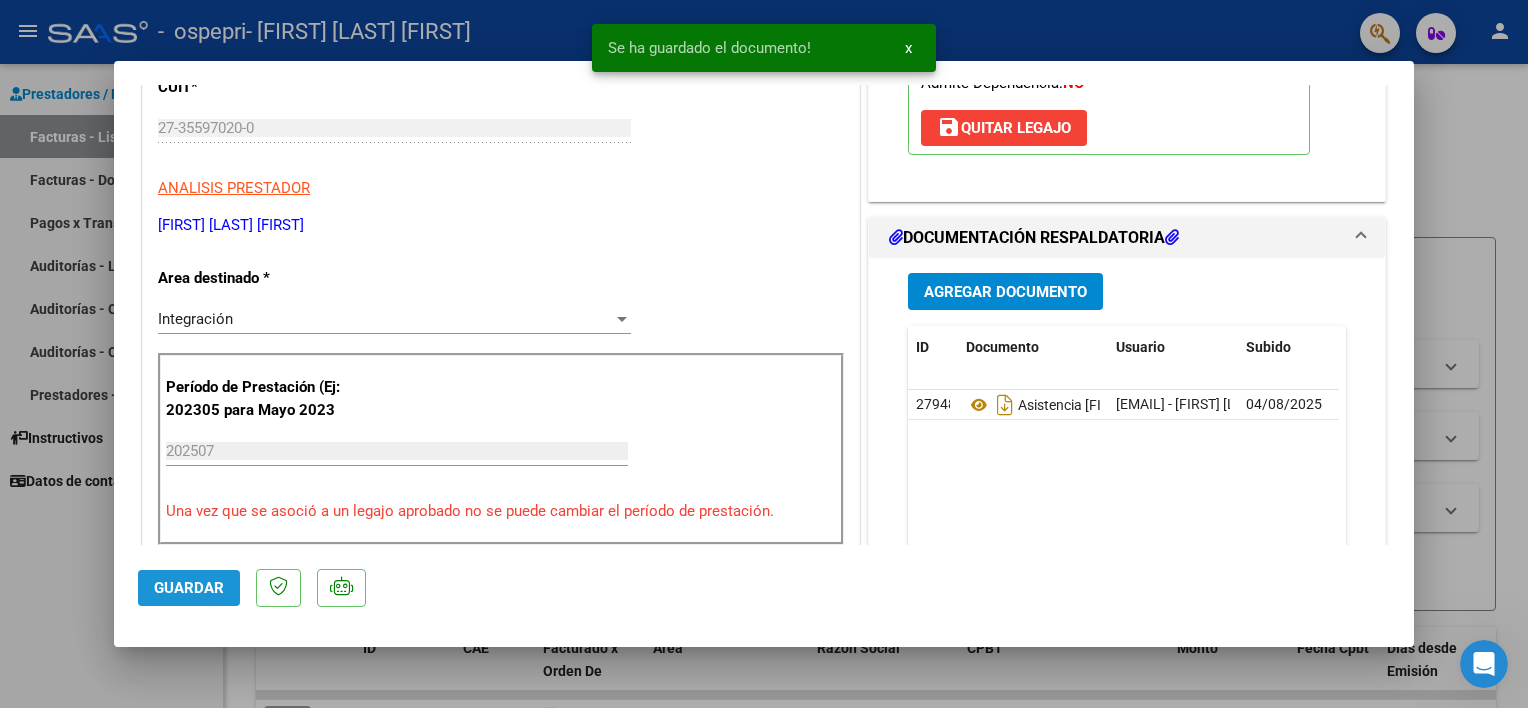 click on "Guardar" 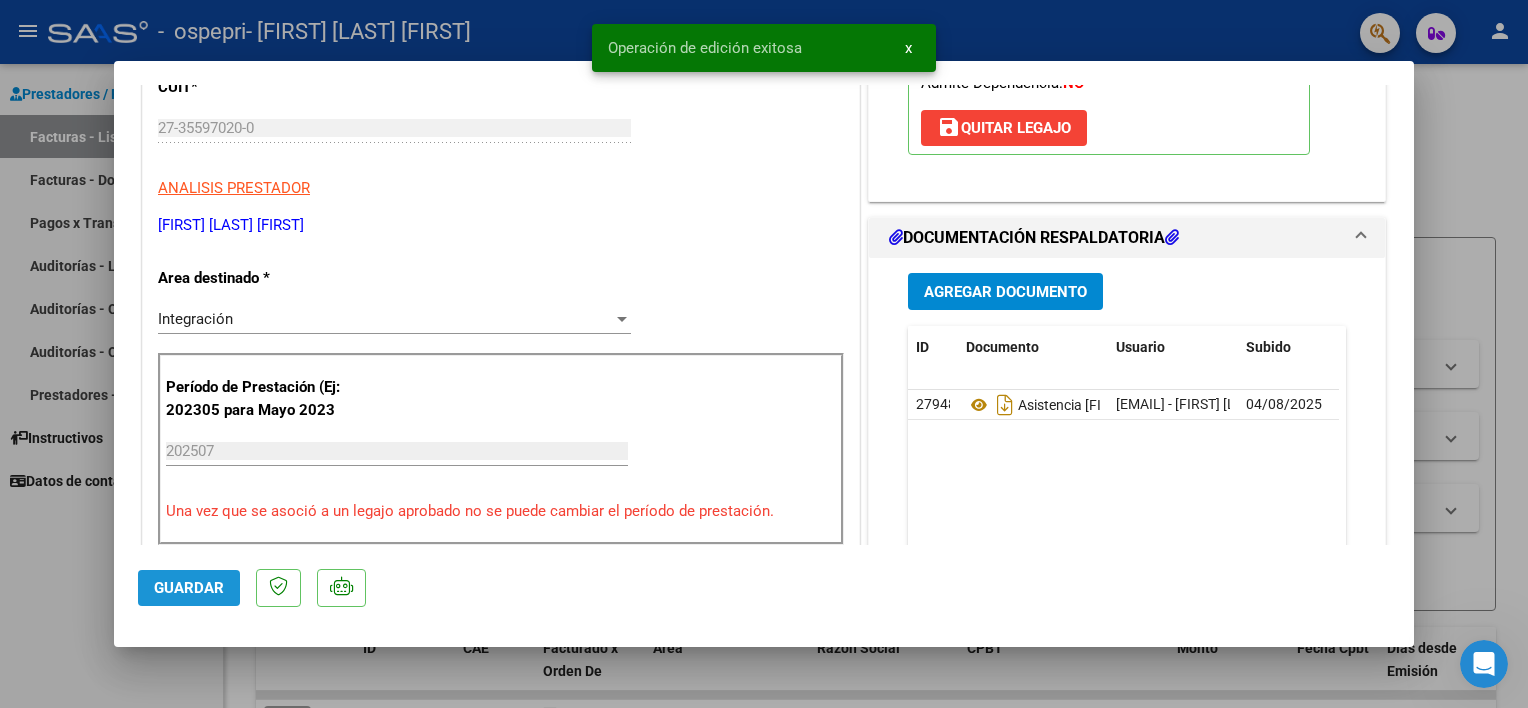 click on "Guardar" 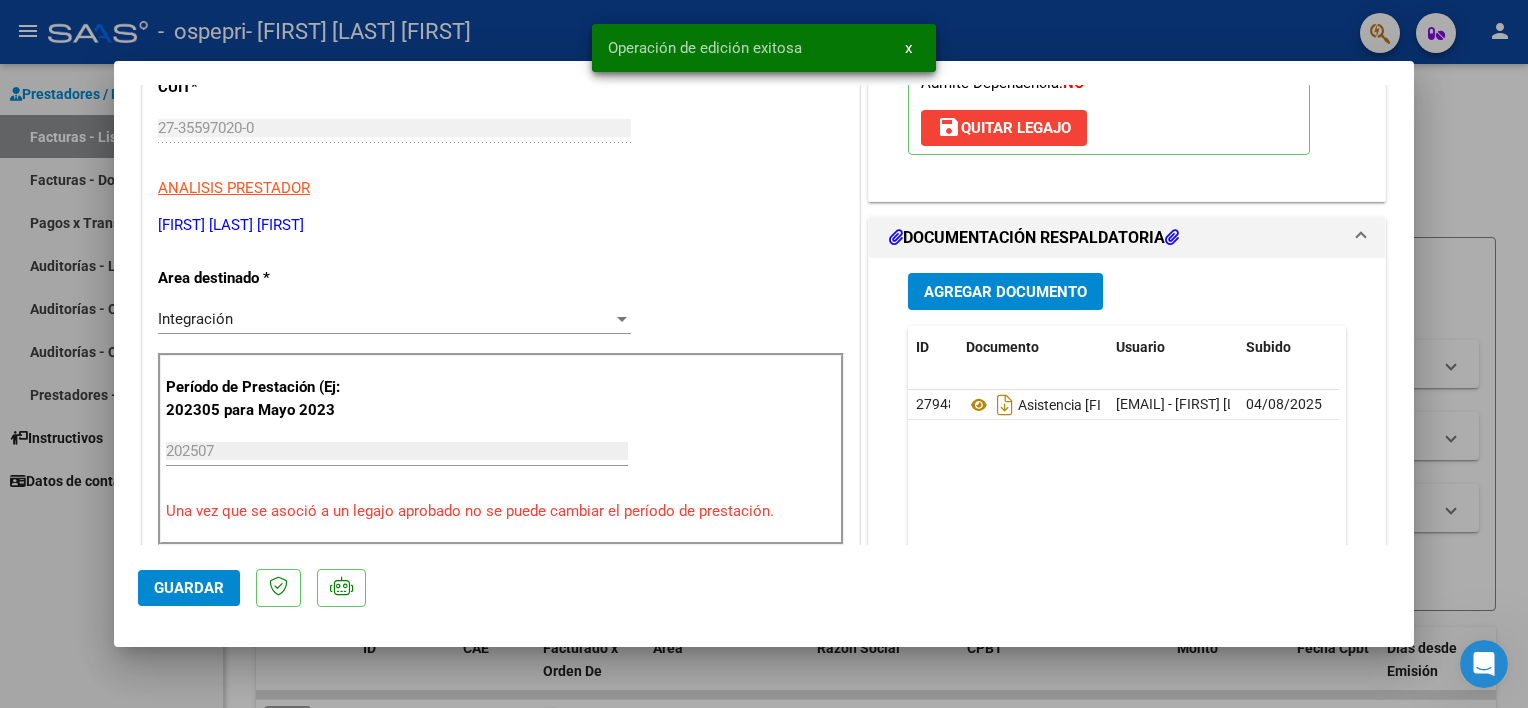 click at bounding box center [764, 354] 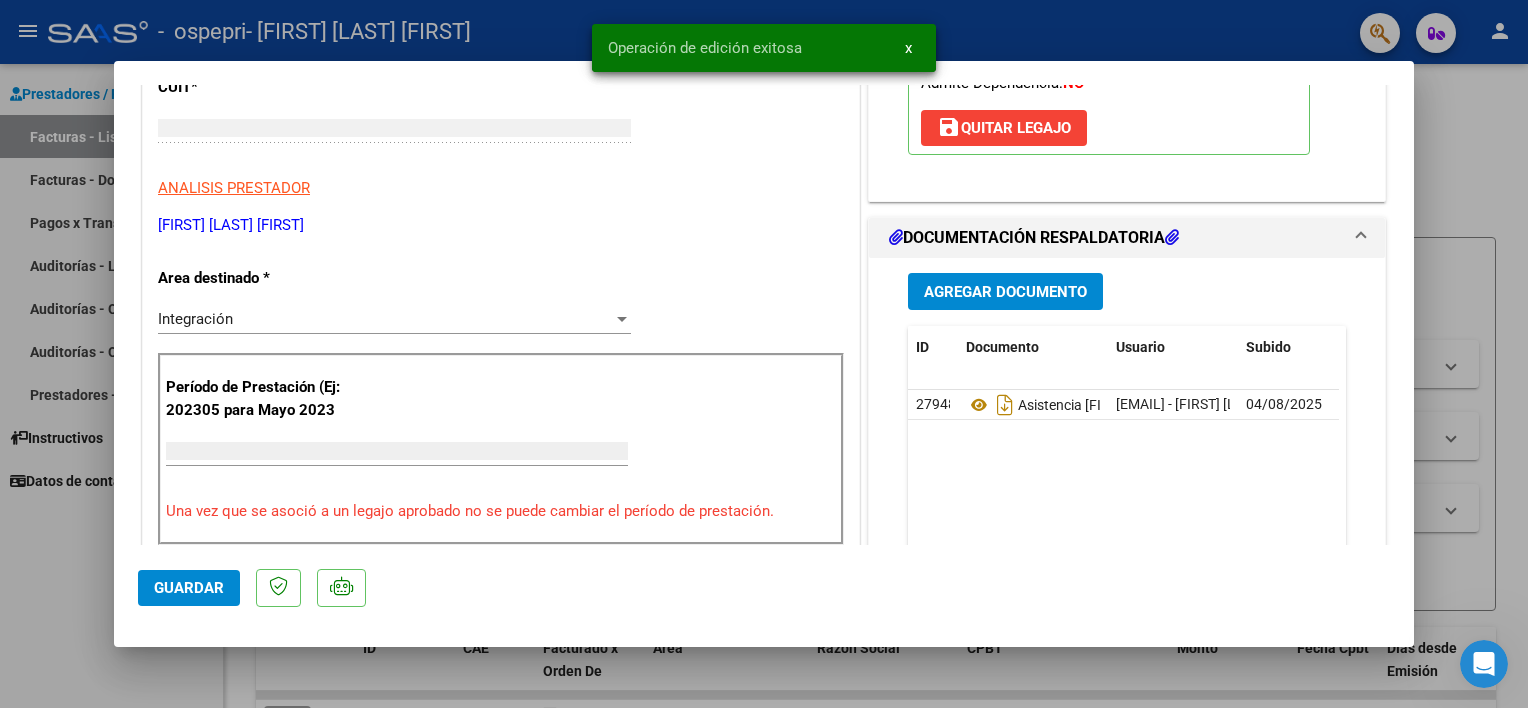 scroll, scrollTop: 0, scrollLeft: 0, axis: both 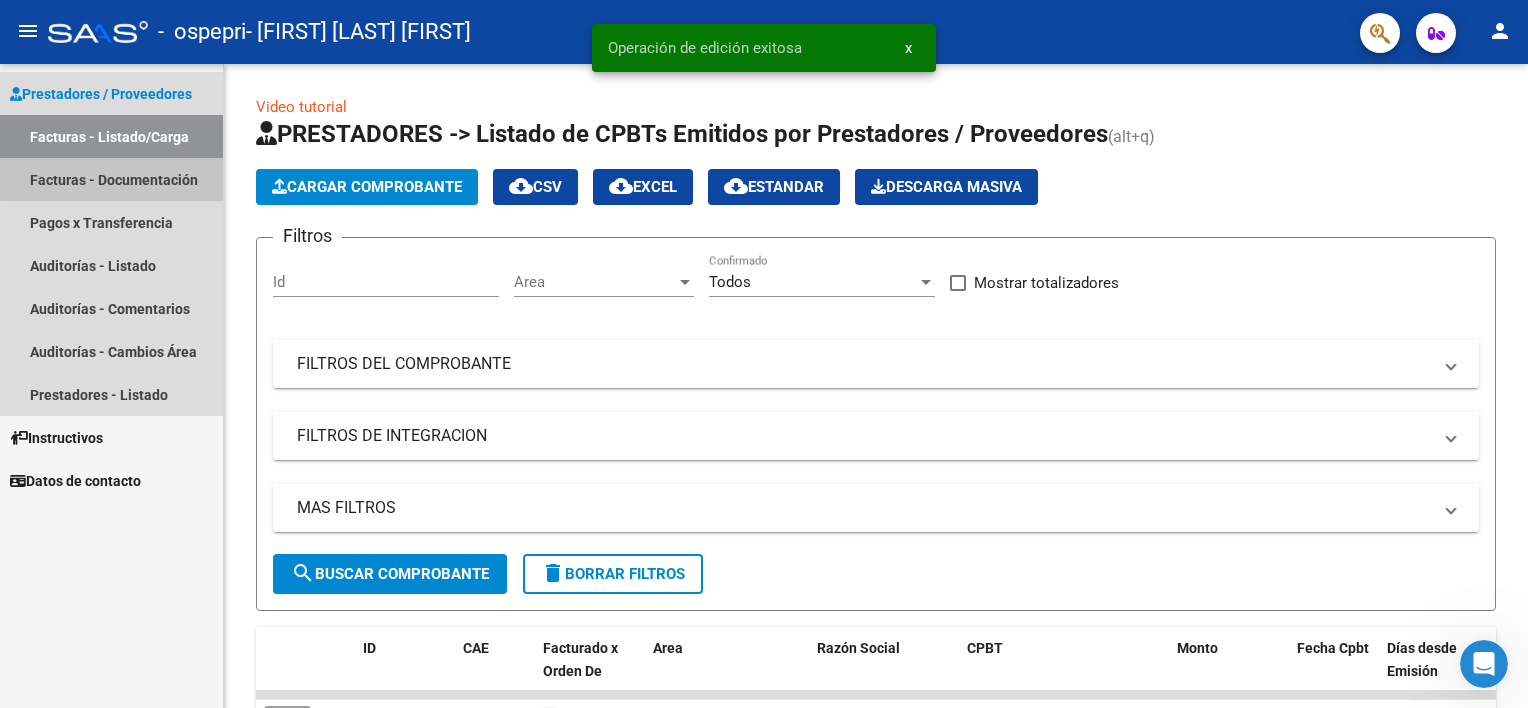 click on "Facturas - Documentación" at bounding box center [111, 179] 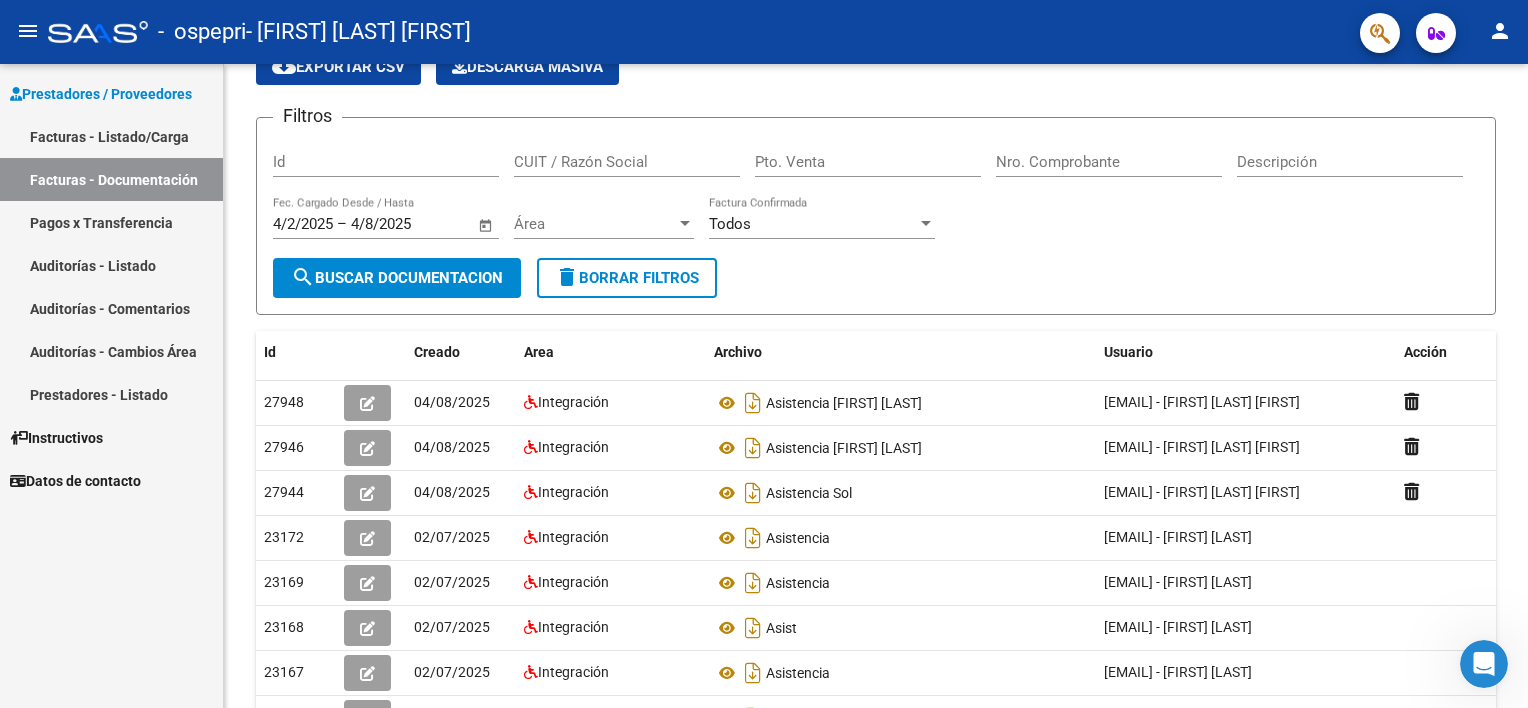 scroll, scrollTop: 100, scrollLeft: 0, axis: vertical 